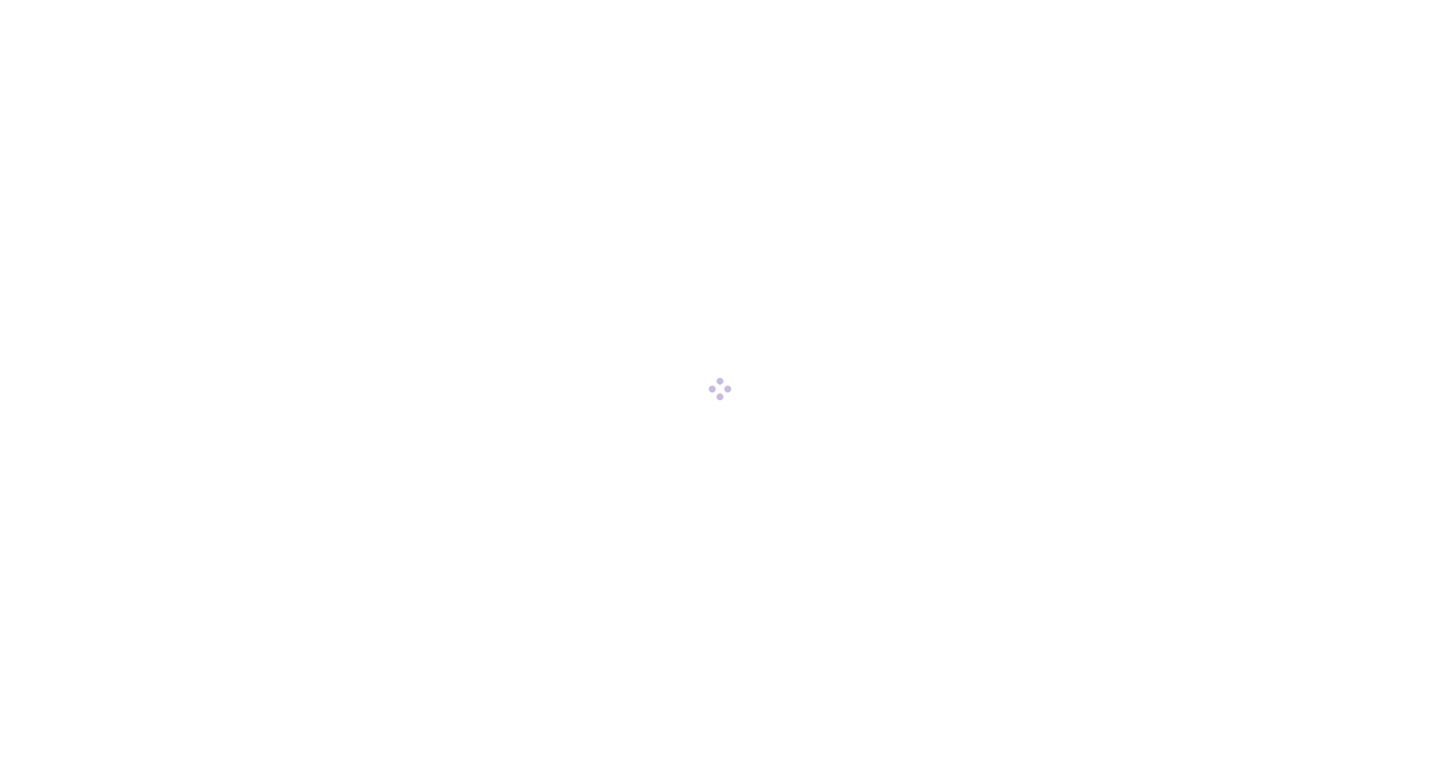 scroll, scrollTop: 0, scrollLeft: 0, axis: both 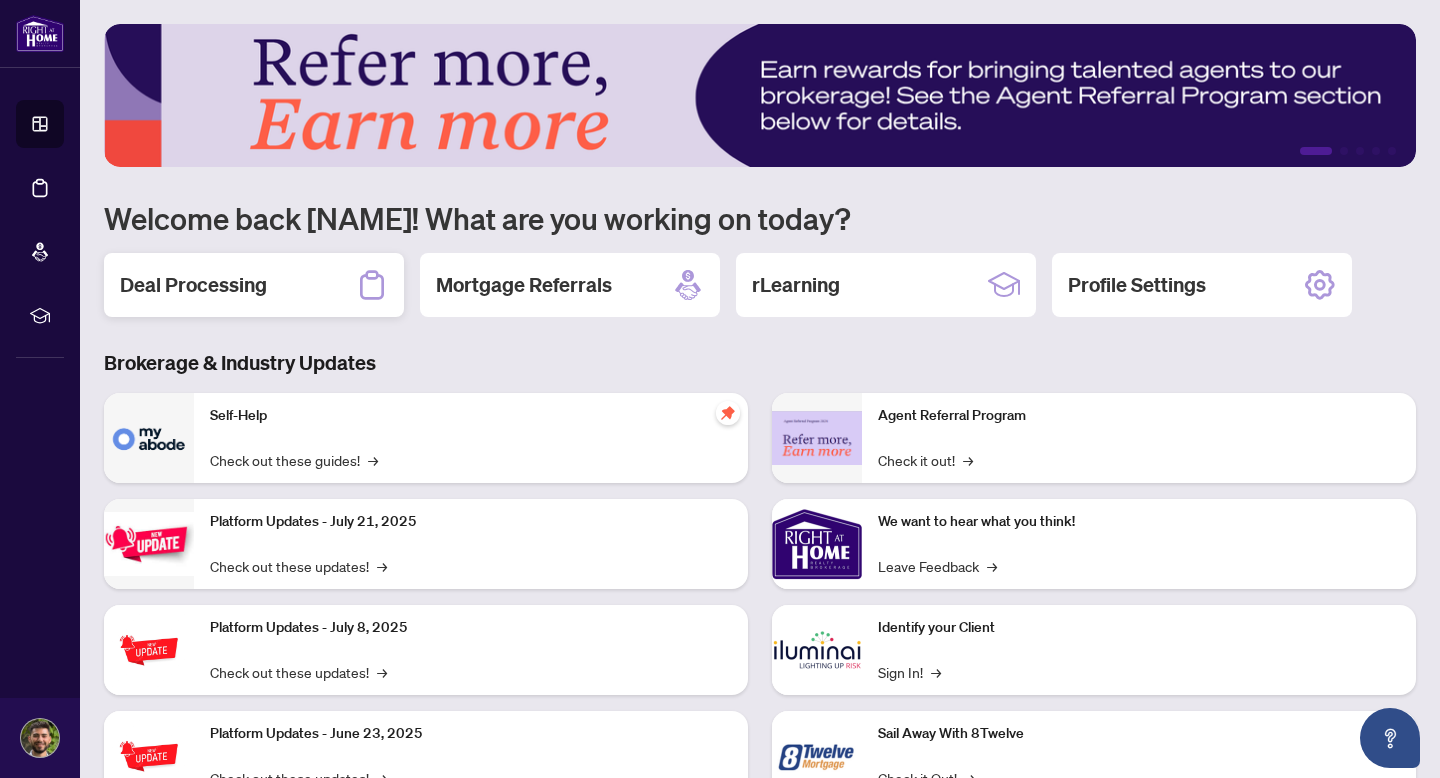 click on "Deal Processing" at bounding box center (254, 285) 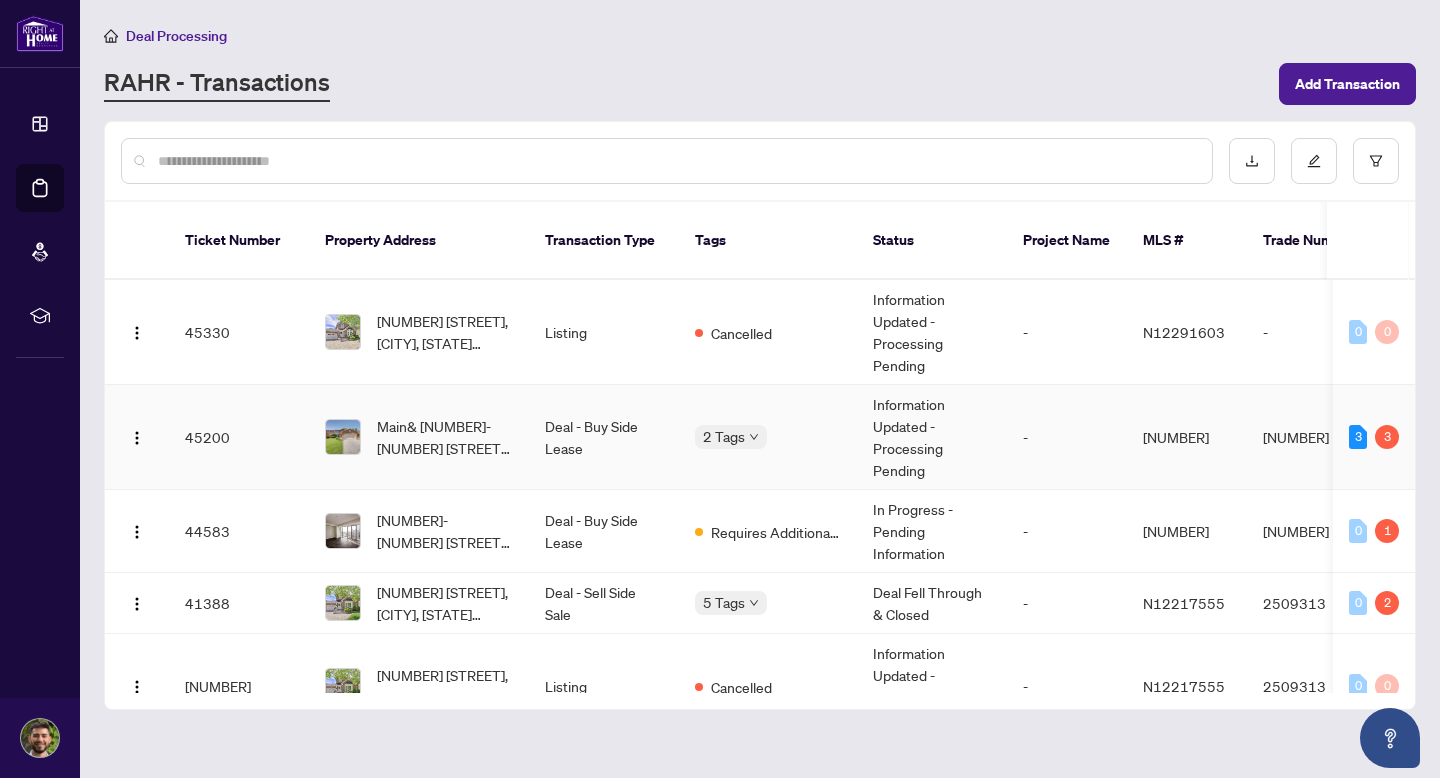 click on "Deal - Buy Side Lease" at bounding box center [604, 437] 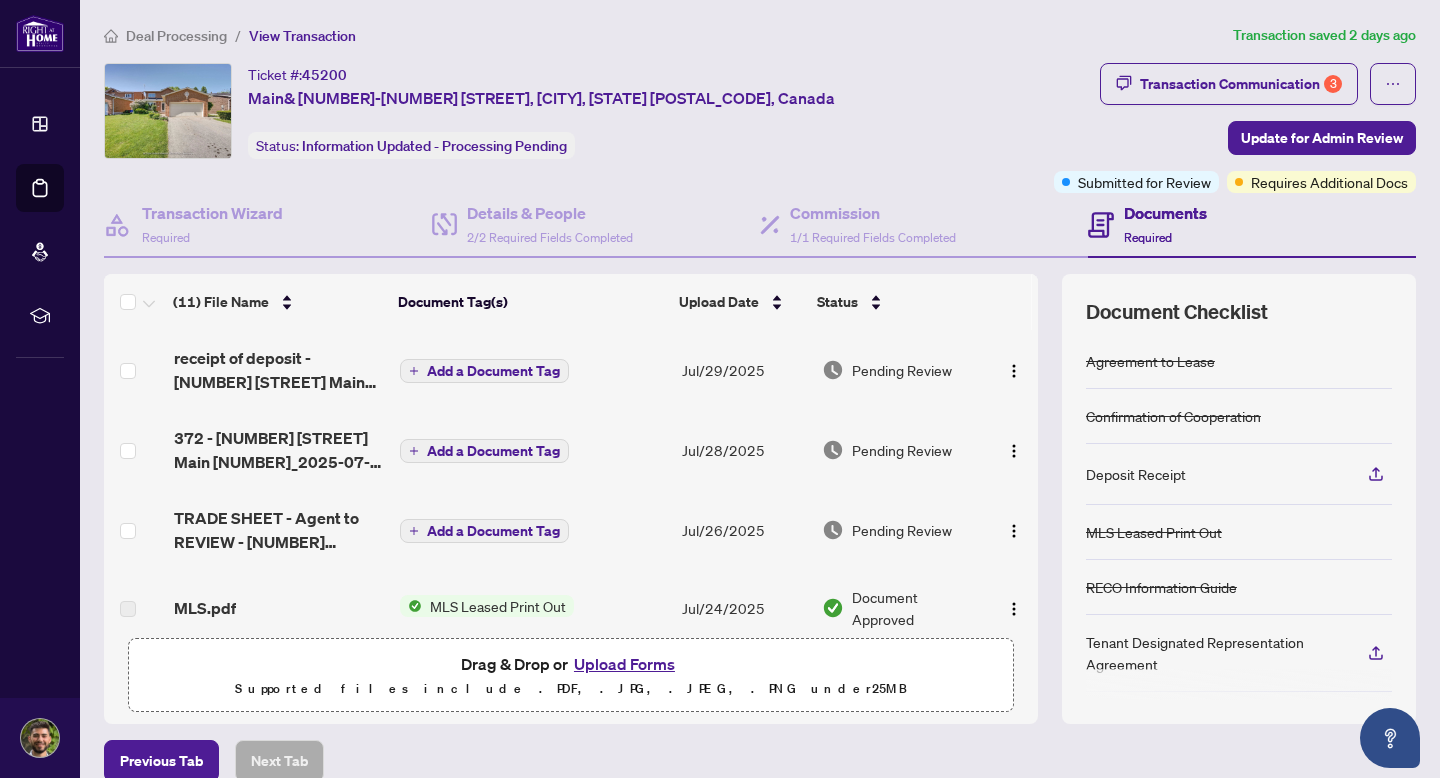 scroll, scrollTop: 59, scrollLeft: 0, axis: vertical 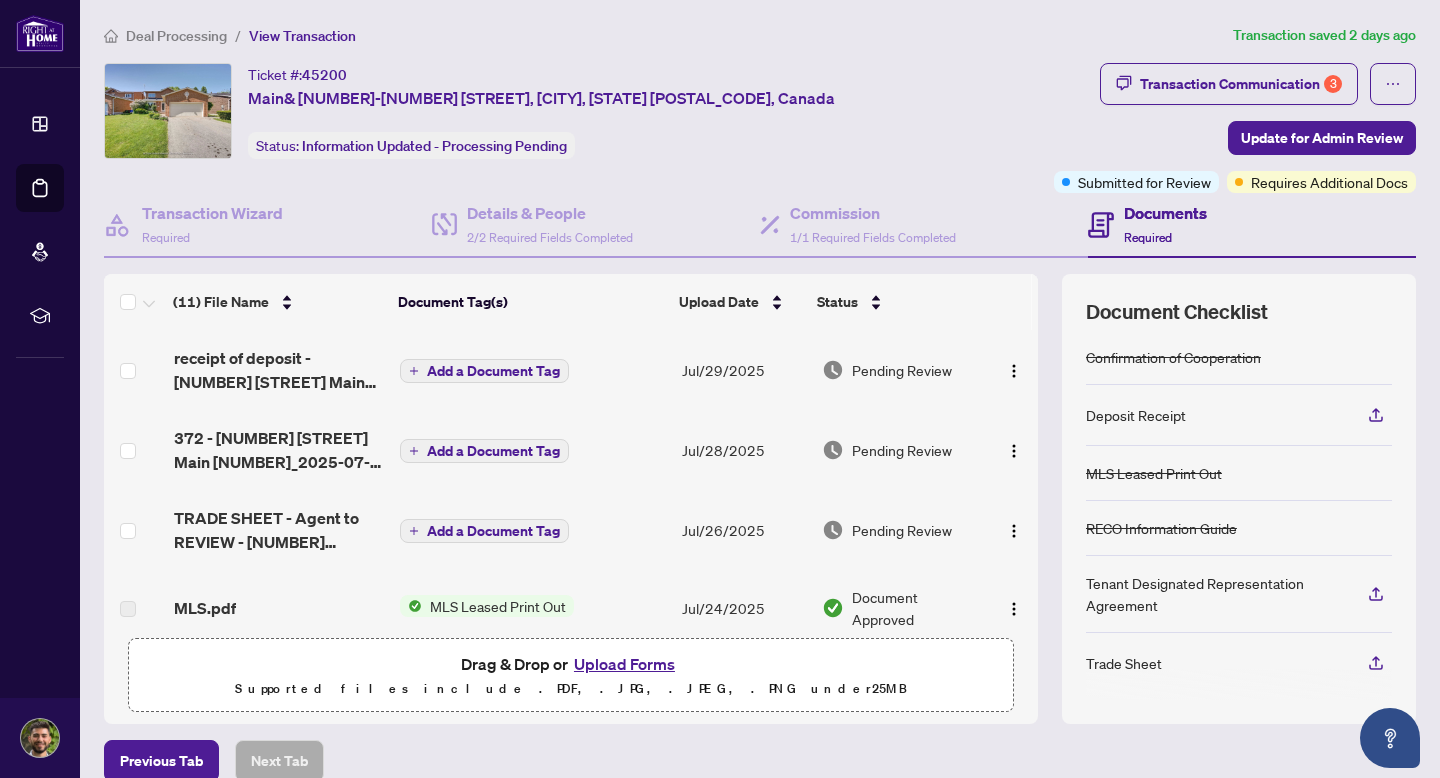 click on "Requires Additional Docs" at bounding box center (1329, 182) 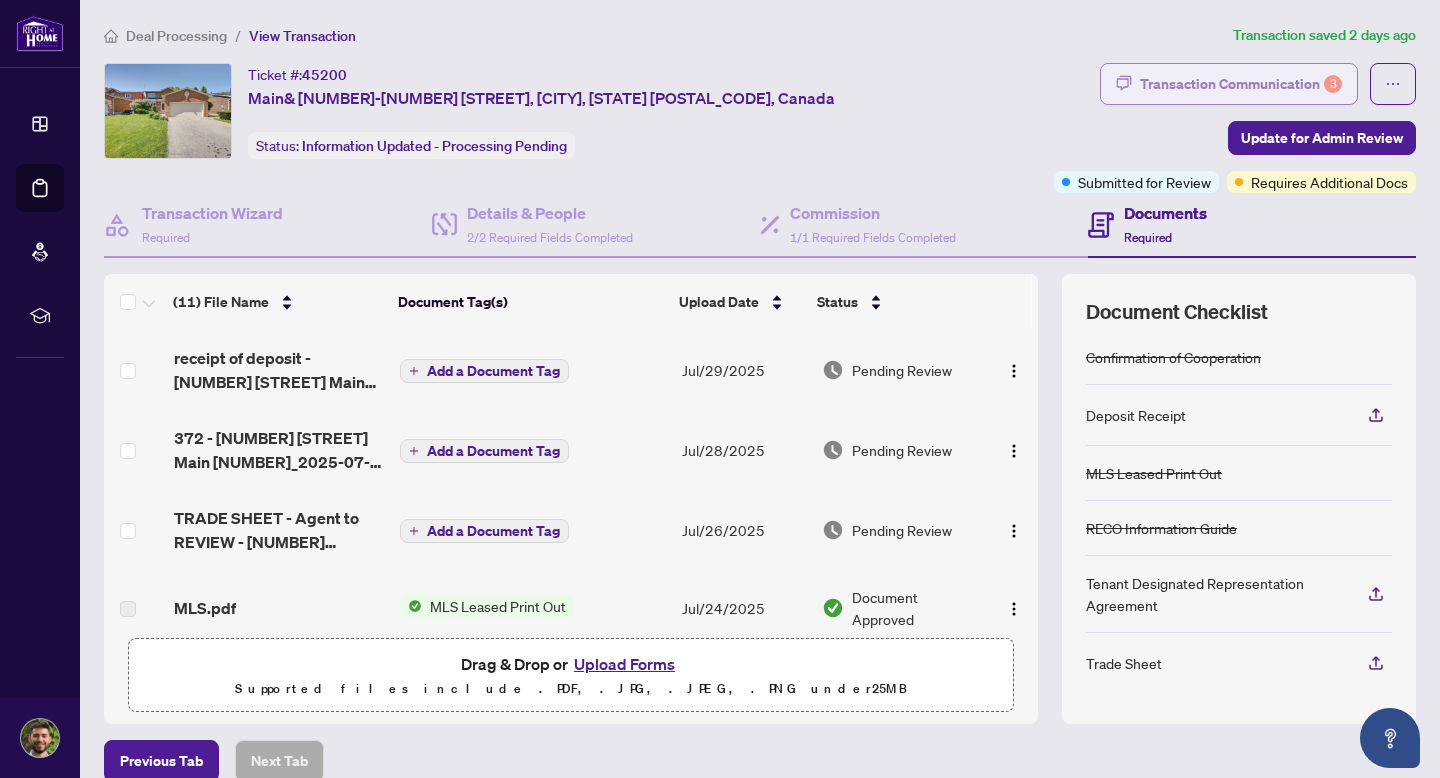 click on "Transaction Communication 3" at bounding box center (1241, 84) 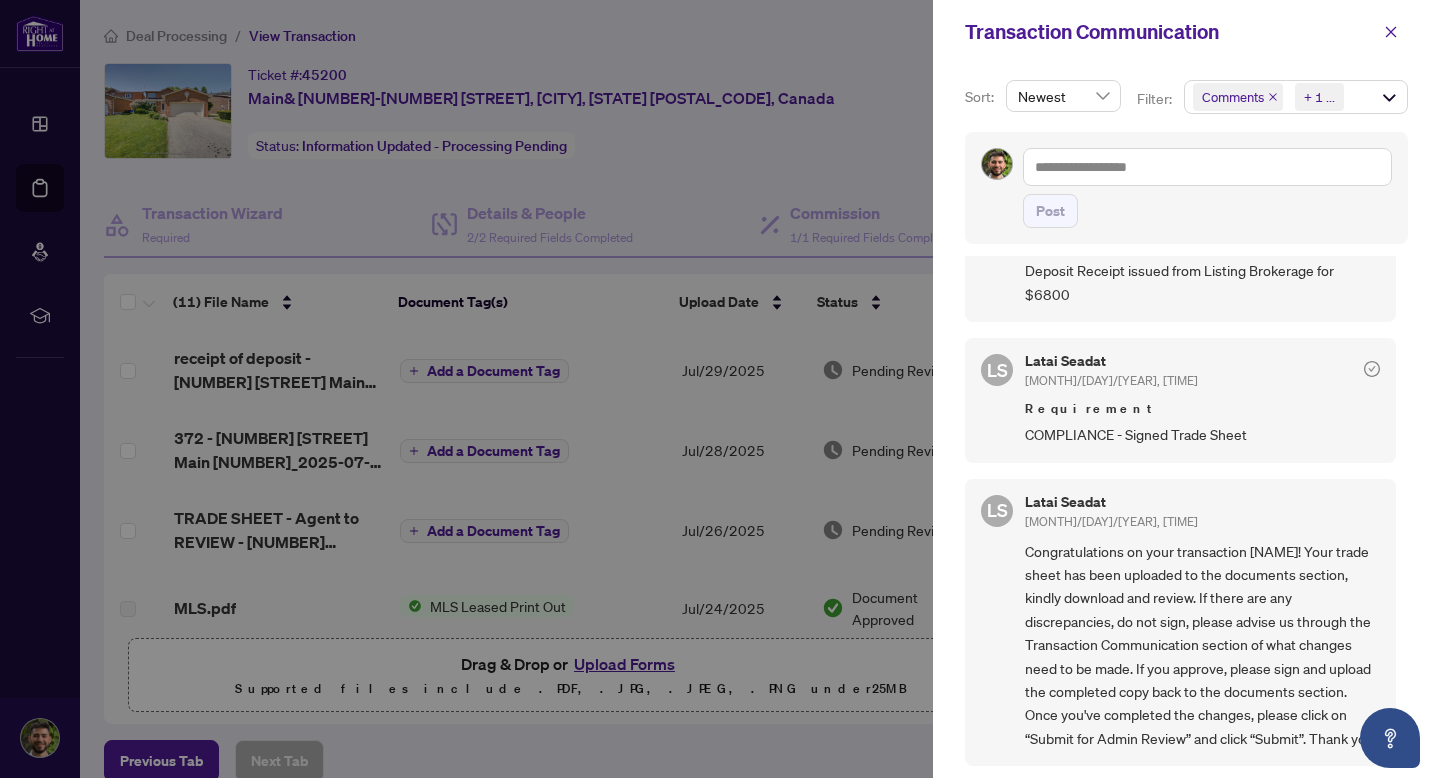 scroll, scrollTop: 0, scrollLeft: 0, axis: both 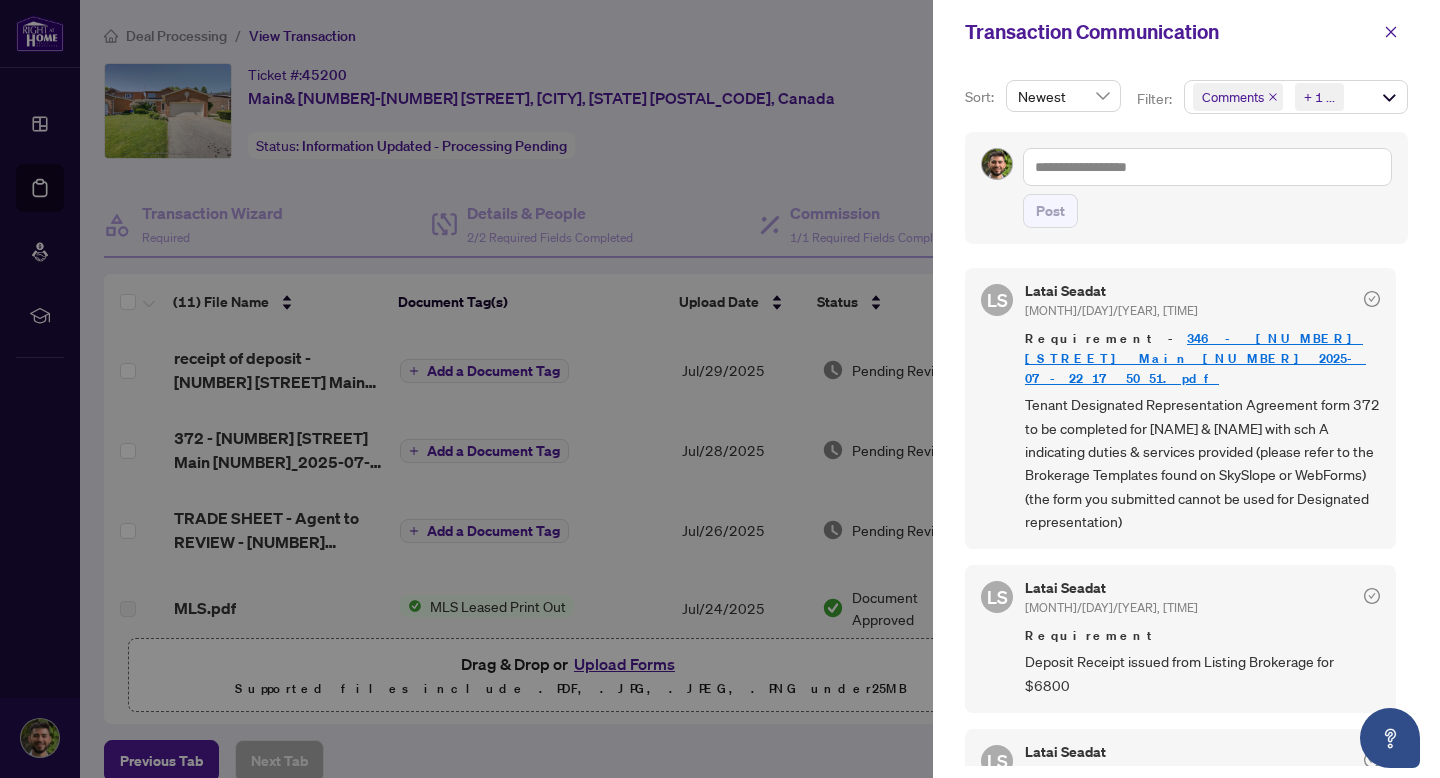 click at bounding box center (720, 389) 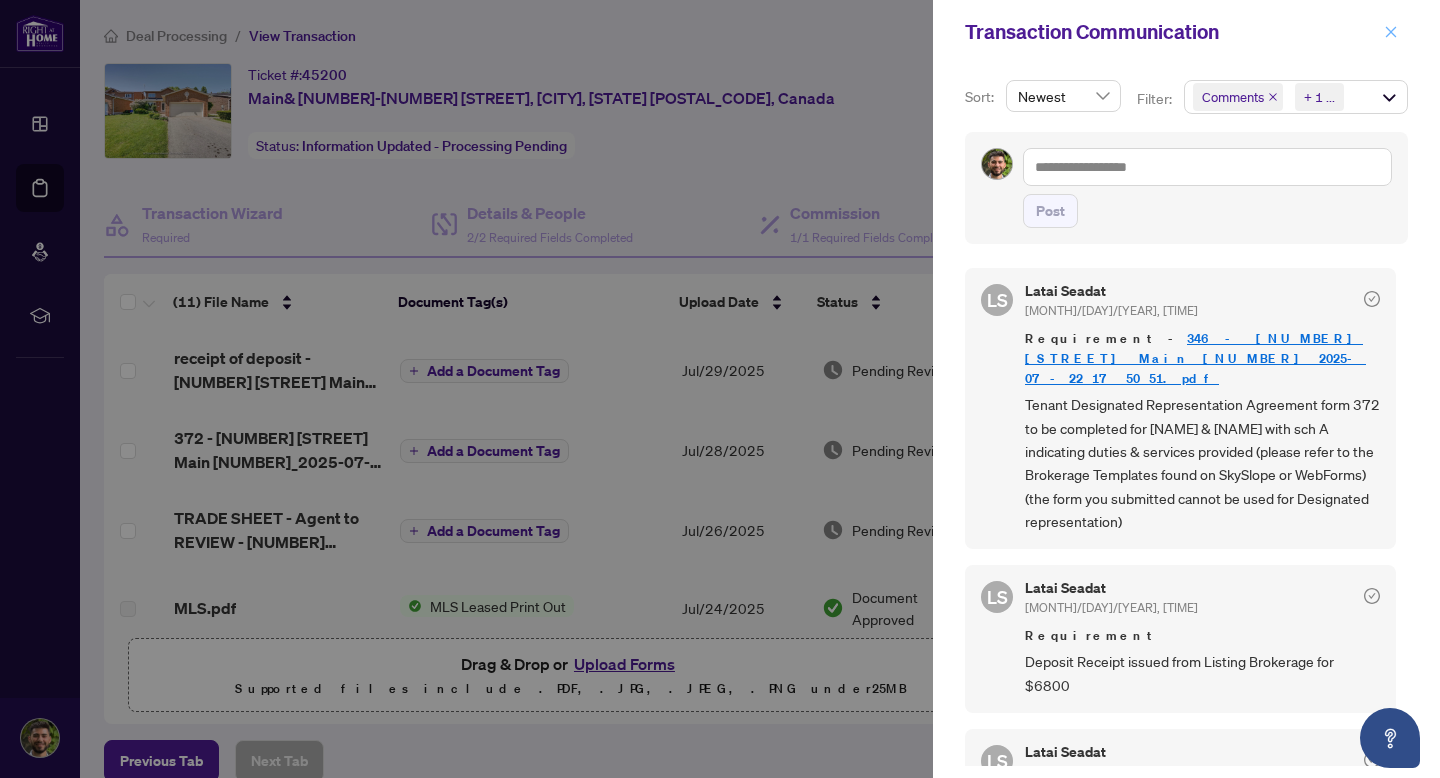 click 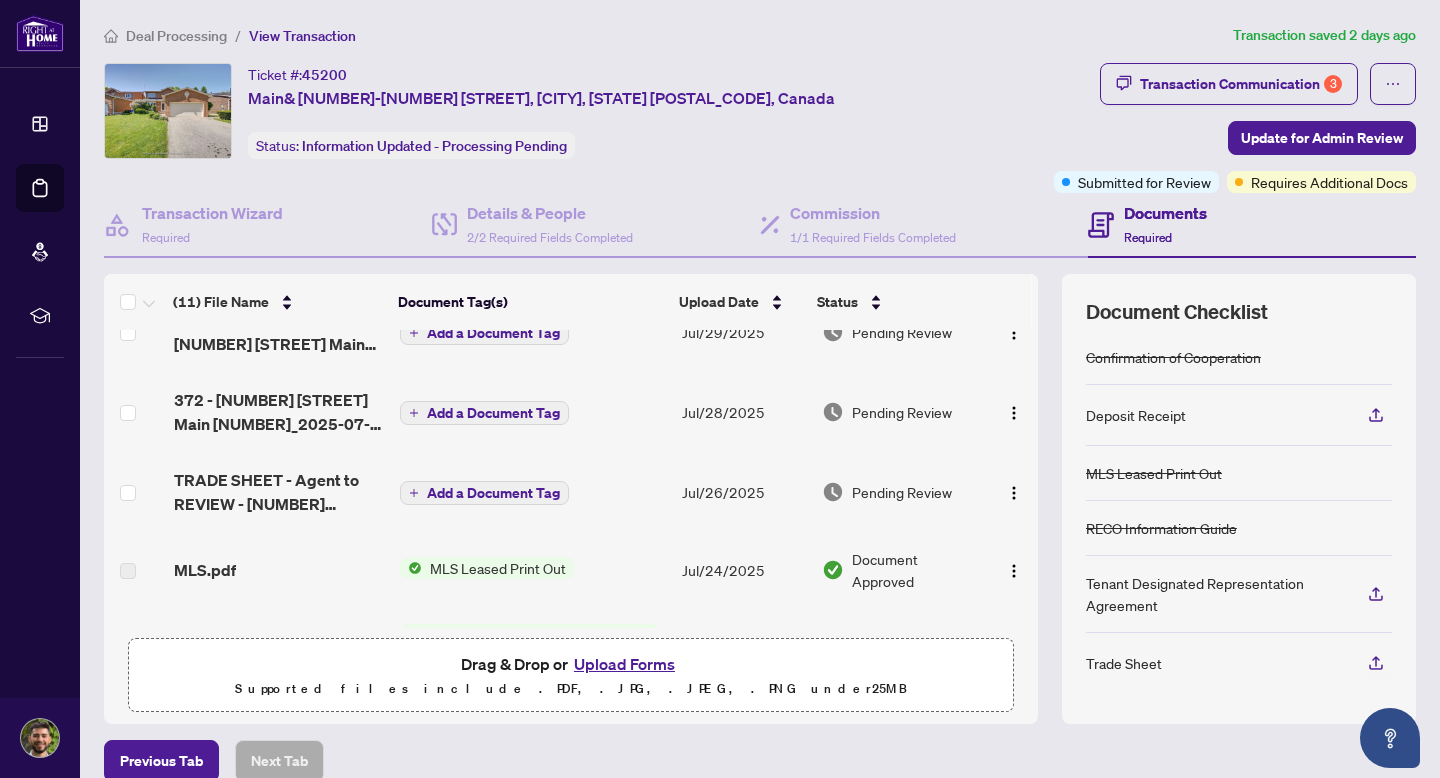 scroll, scrollTop: 0, scrollLeft: 0, axis: both 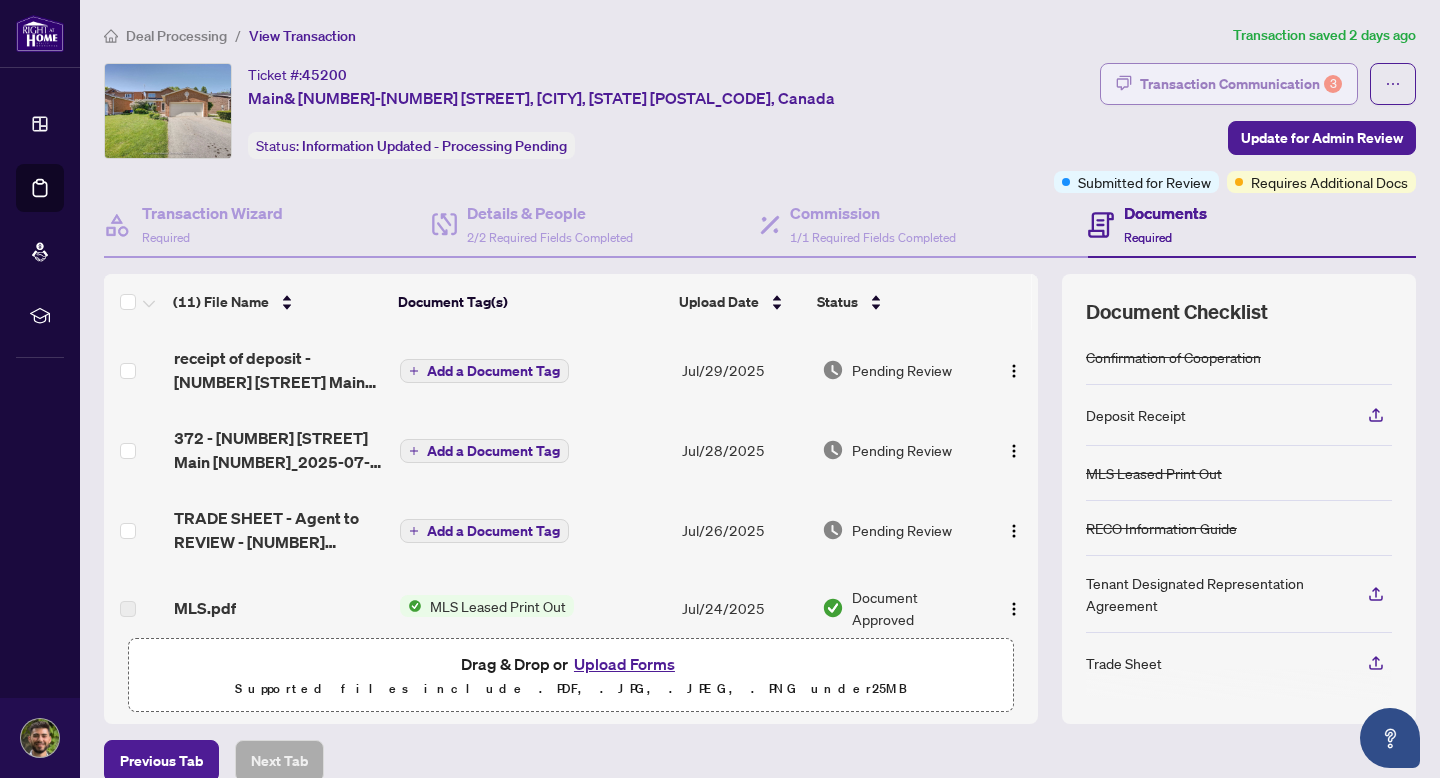 click on "Transaction Communication 3" at bounding box center (1241, 84) 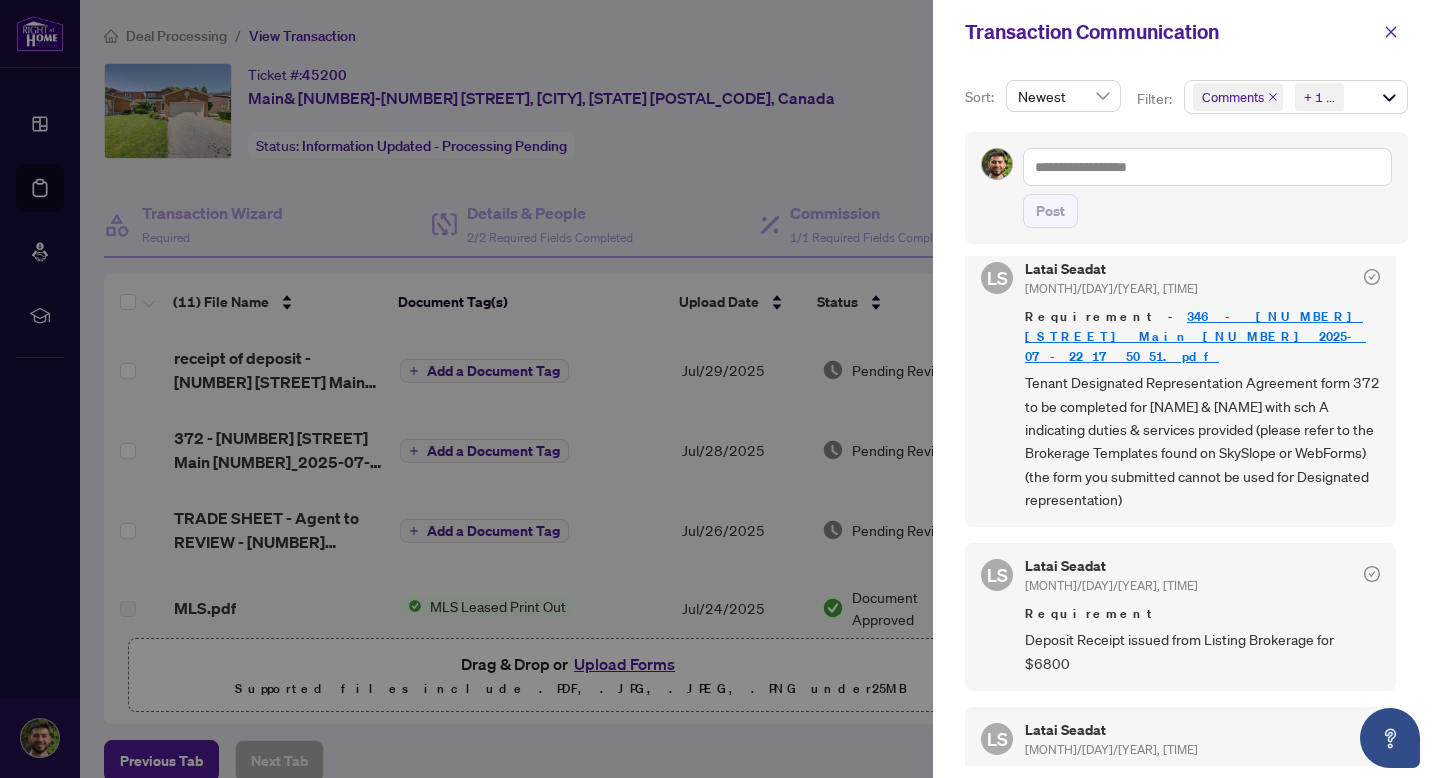 scroll, scrollTop: 23, scrollLeft: 0, axis: vertical 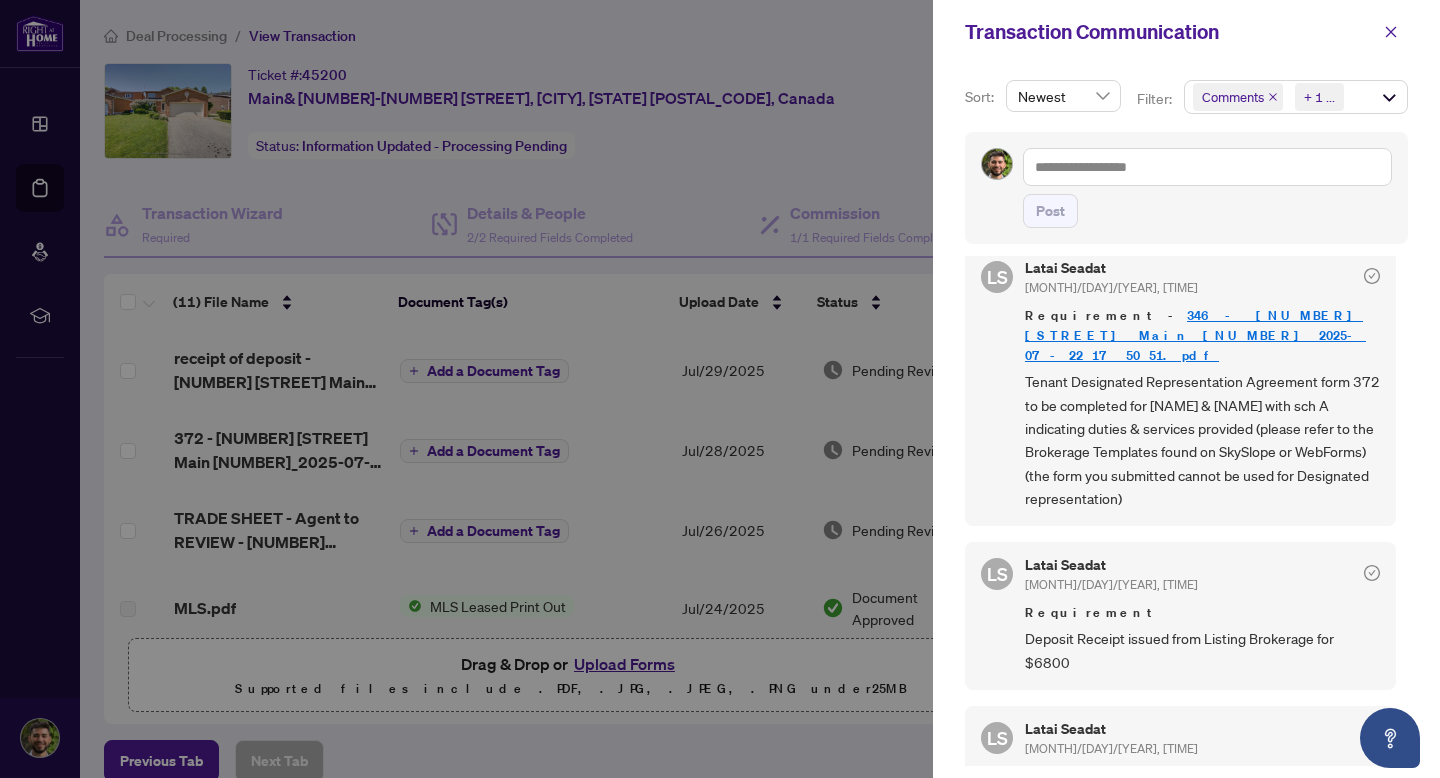 click 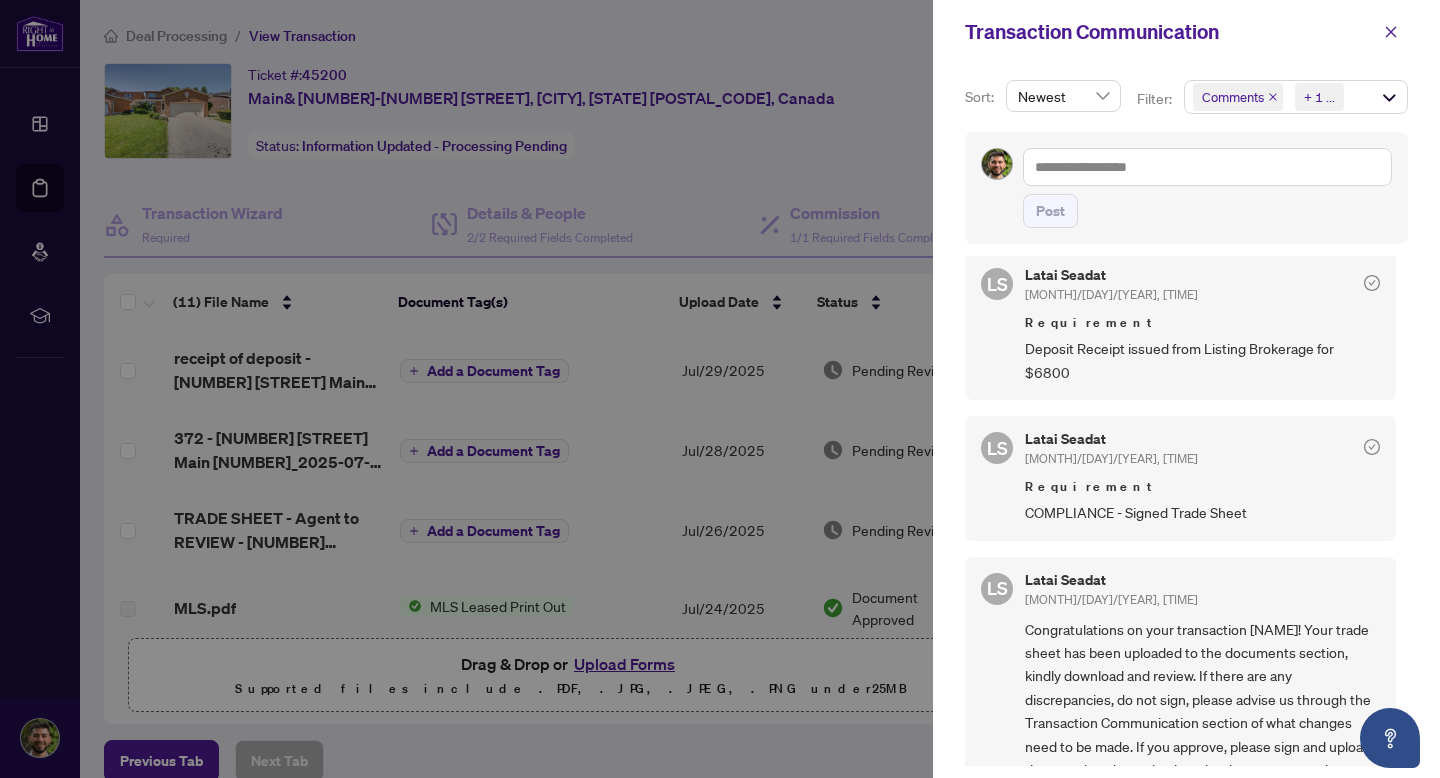 scroll, scrollTop: 394, scrollLeft: 0, axis: vertical 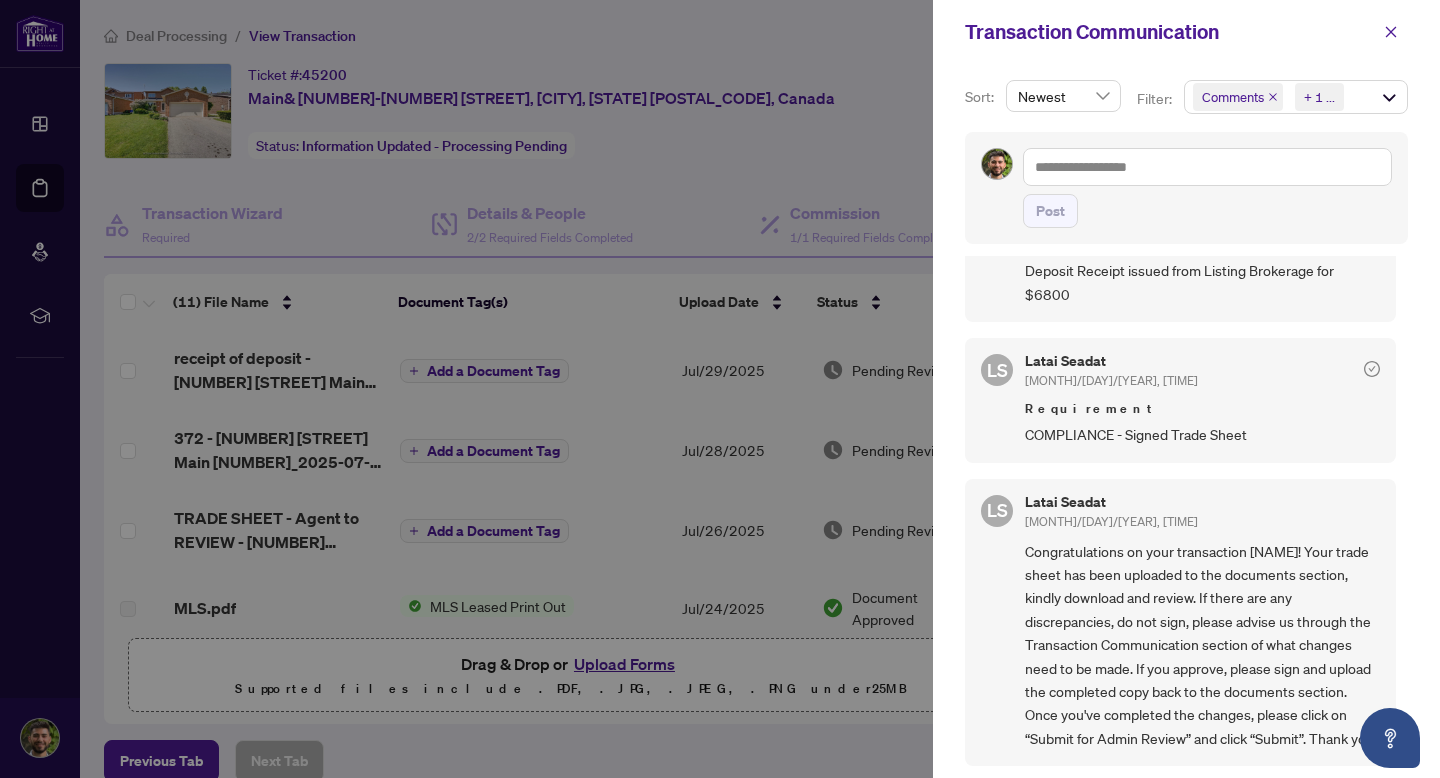 click at bounding box center [720, 389] 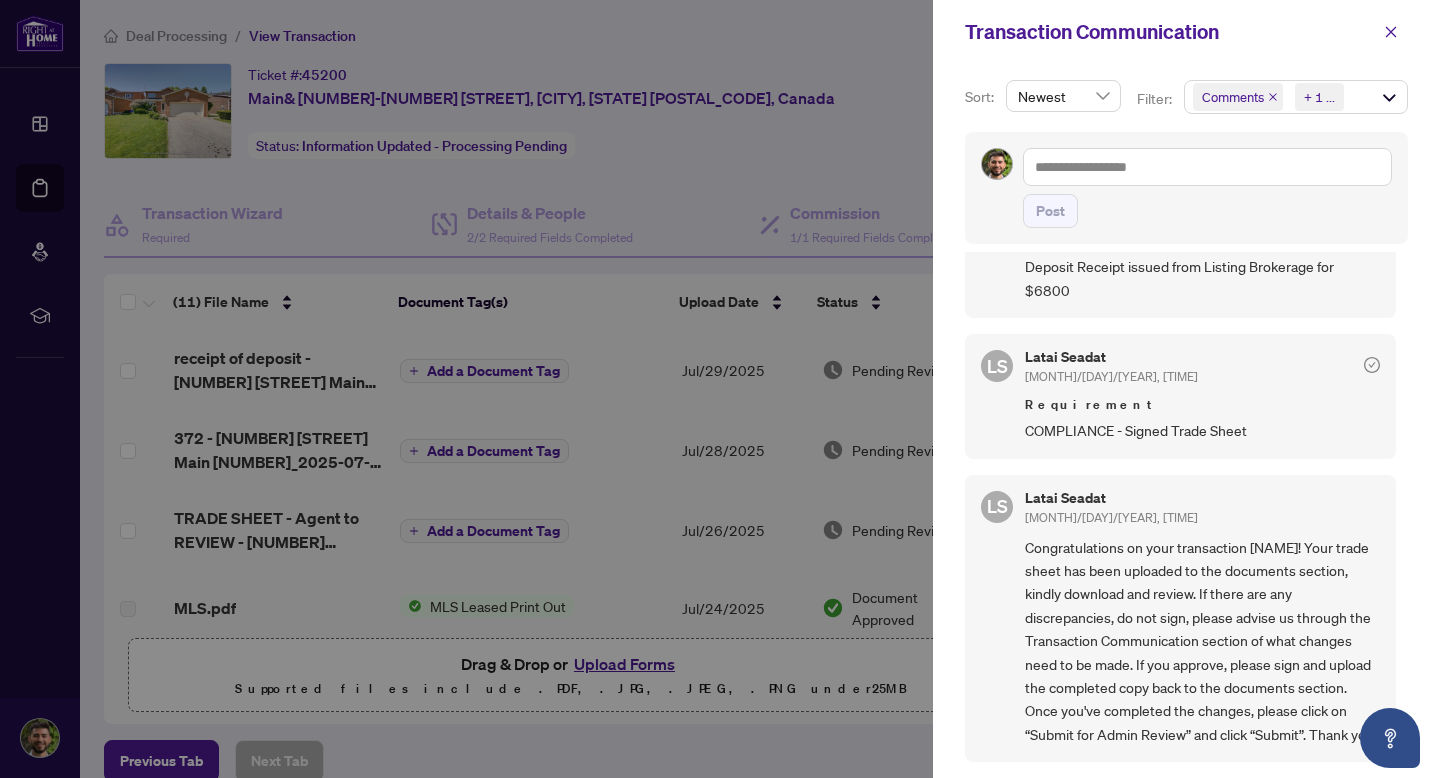 click at bounding box center [720, 389] 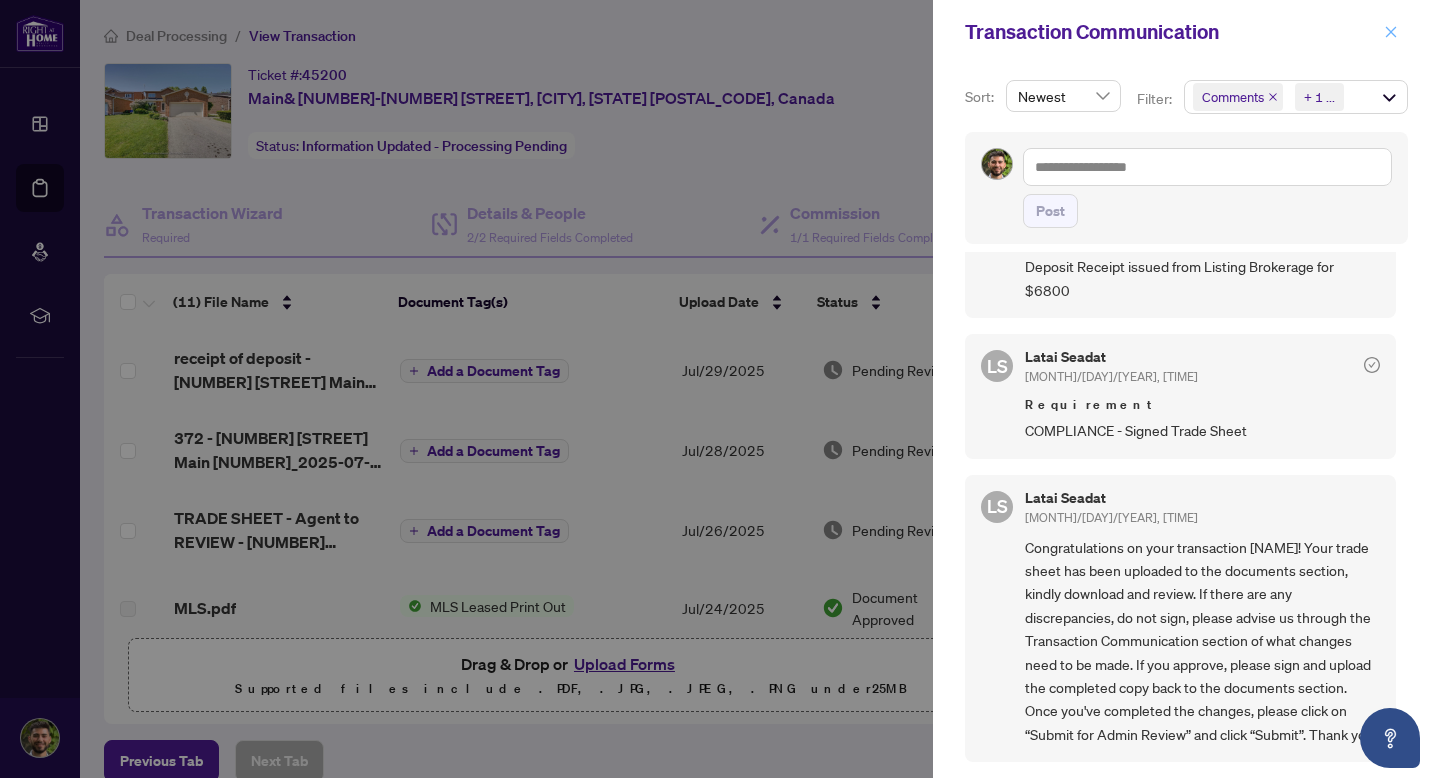 click 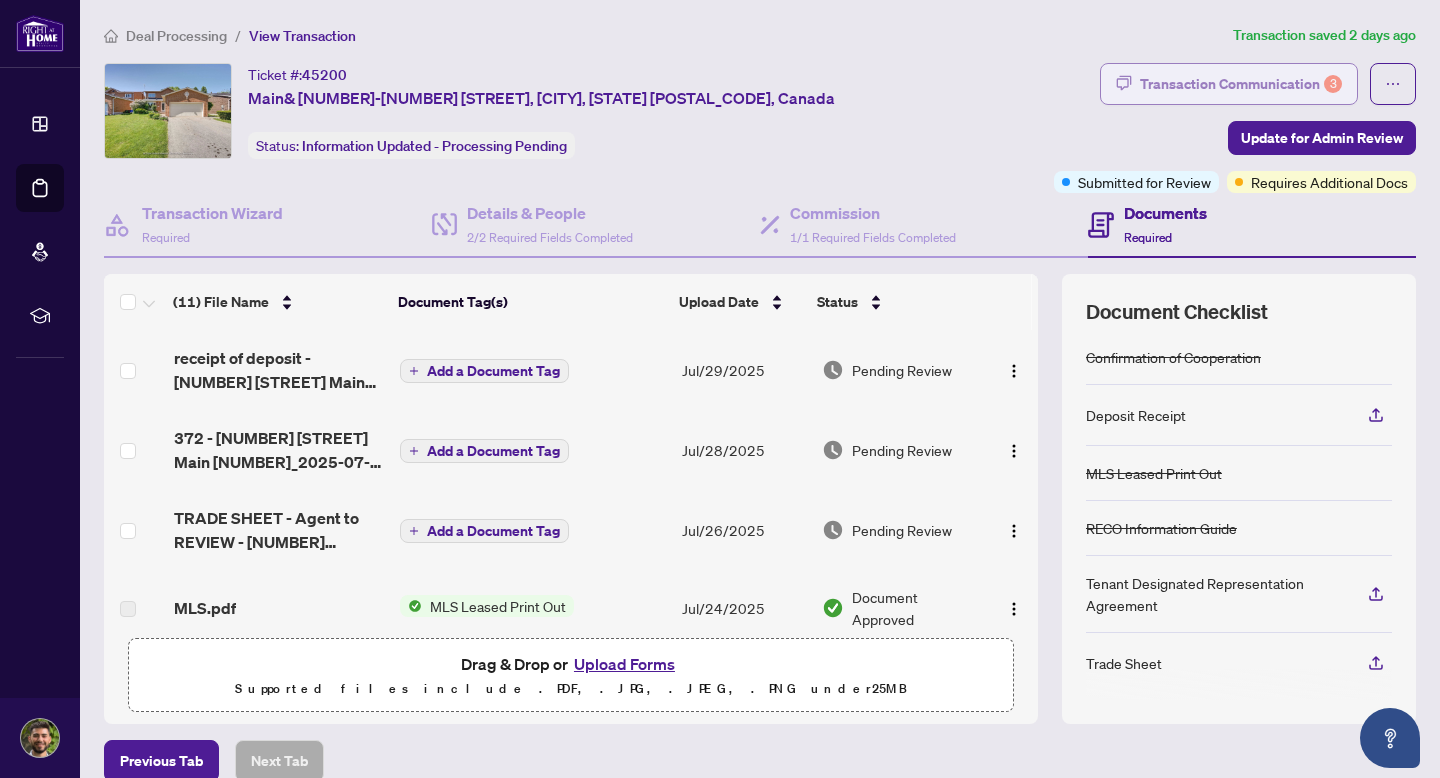 click on "Transaction Communication 3" at bounding box center (1241, 84) 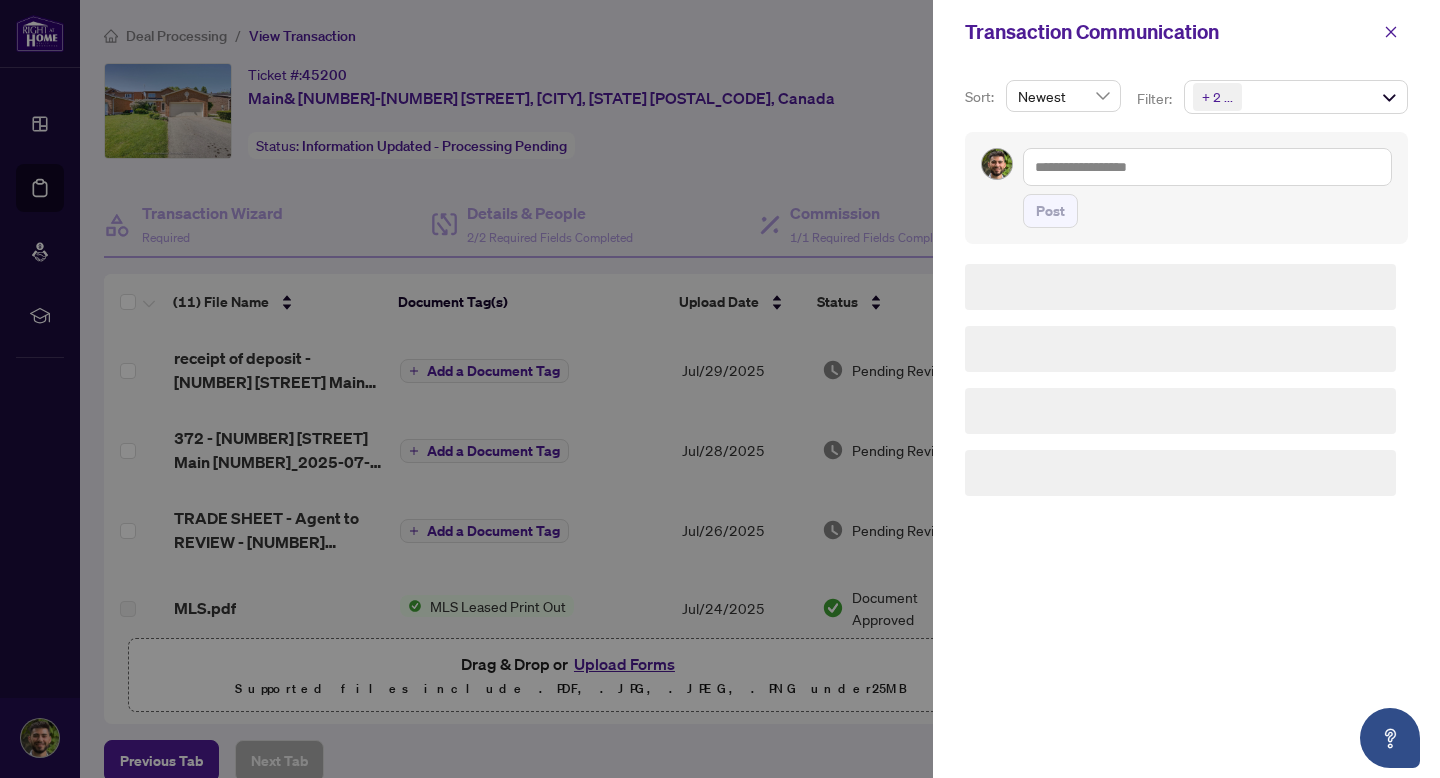 scroll, scrollTop: 0, scrollLeft: 0, axis: both 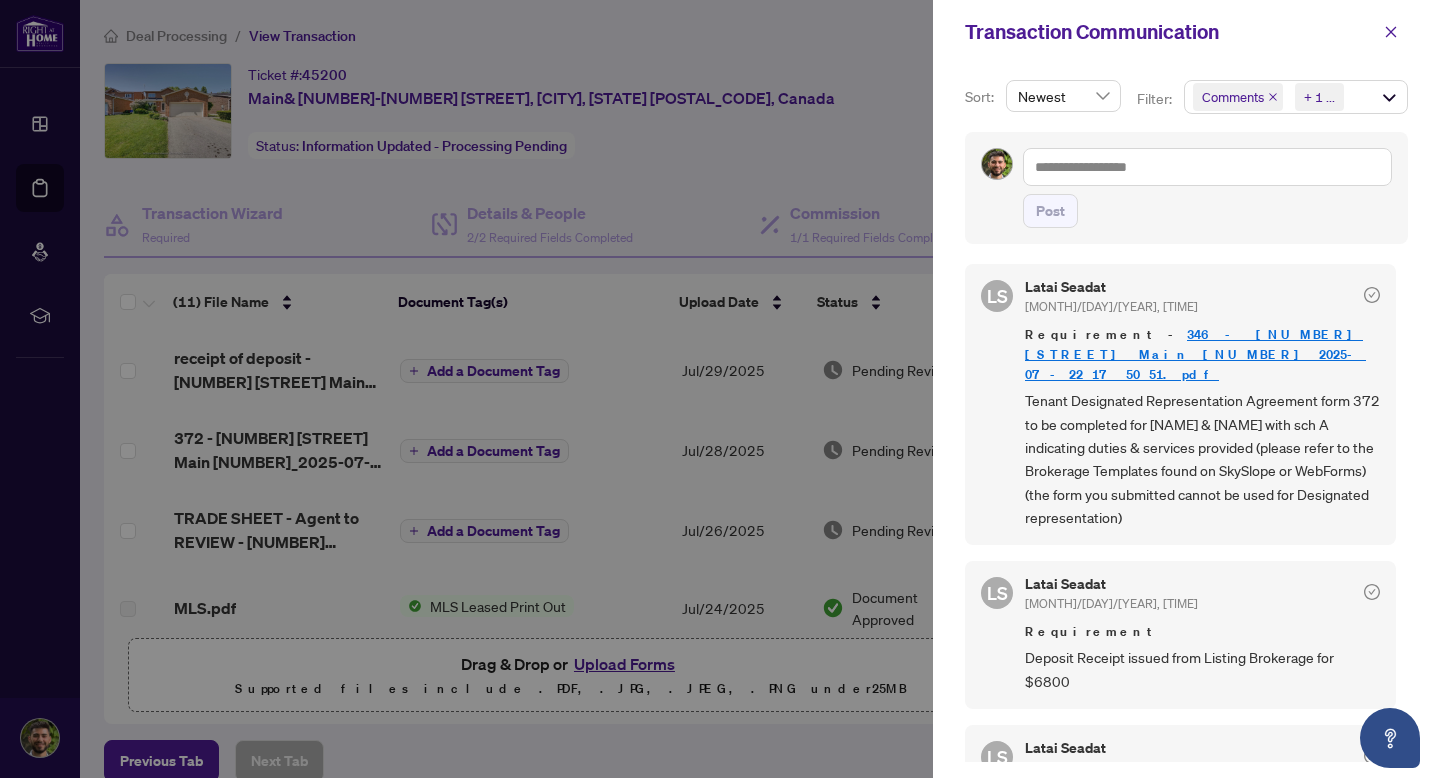 click 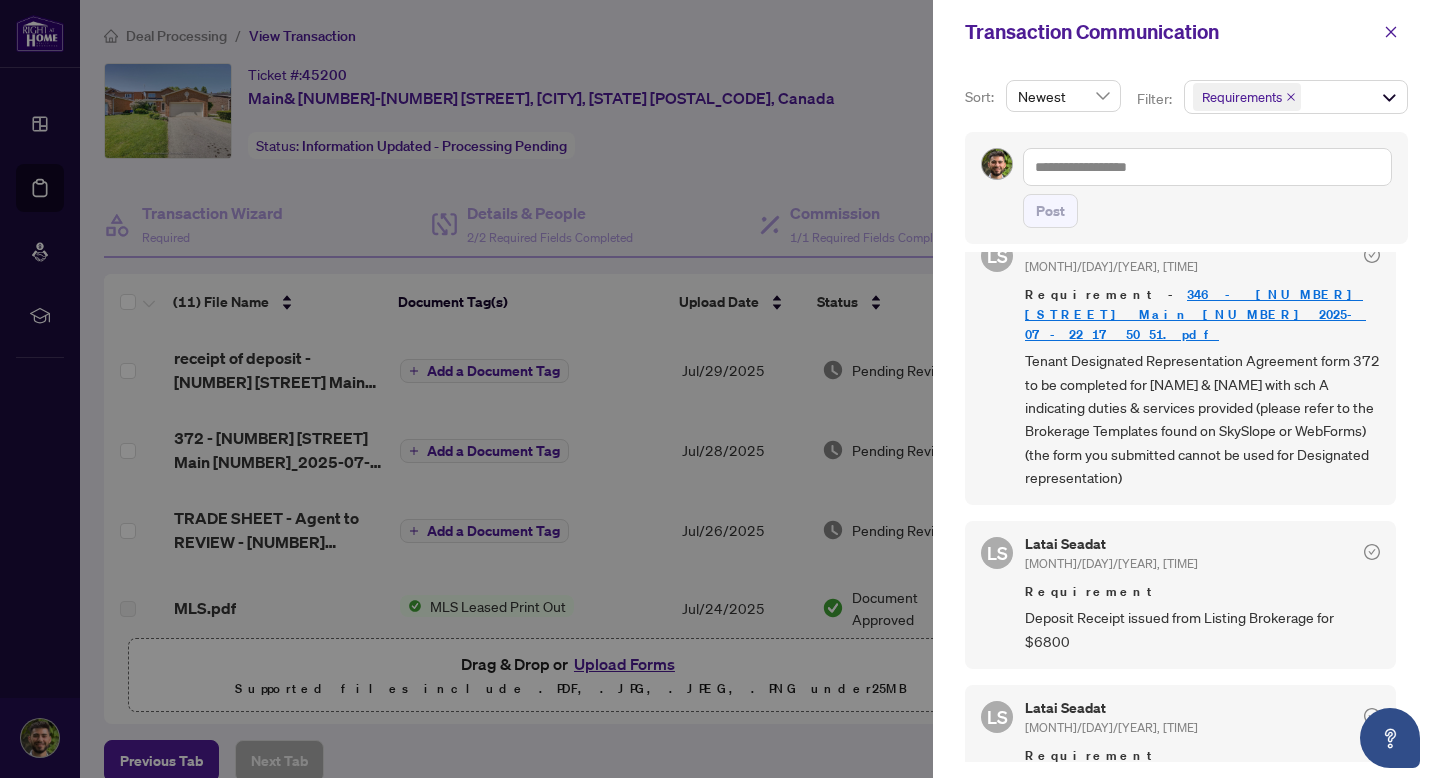 scroll, scrollTop: 0, scrollLeft: 0, axis: both 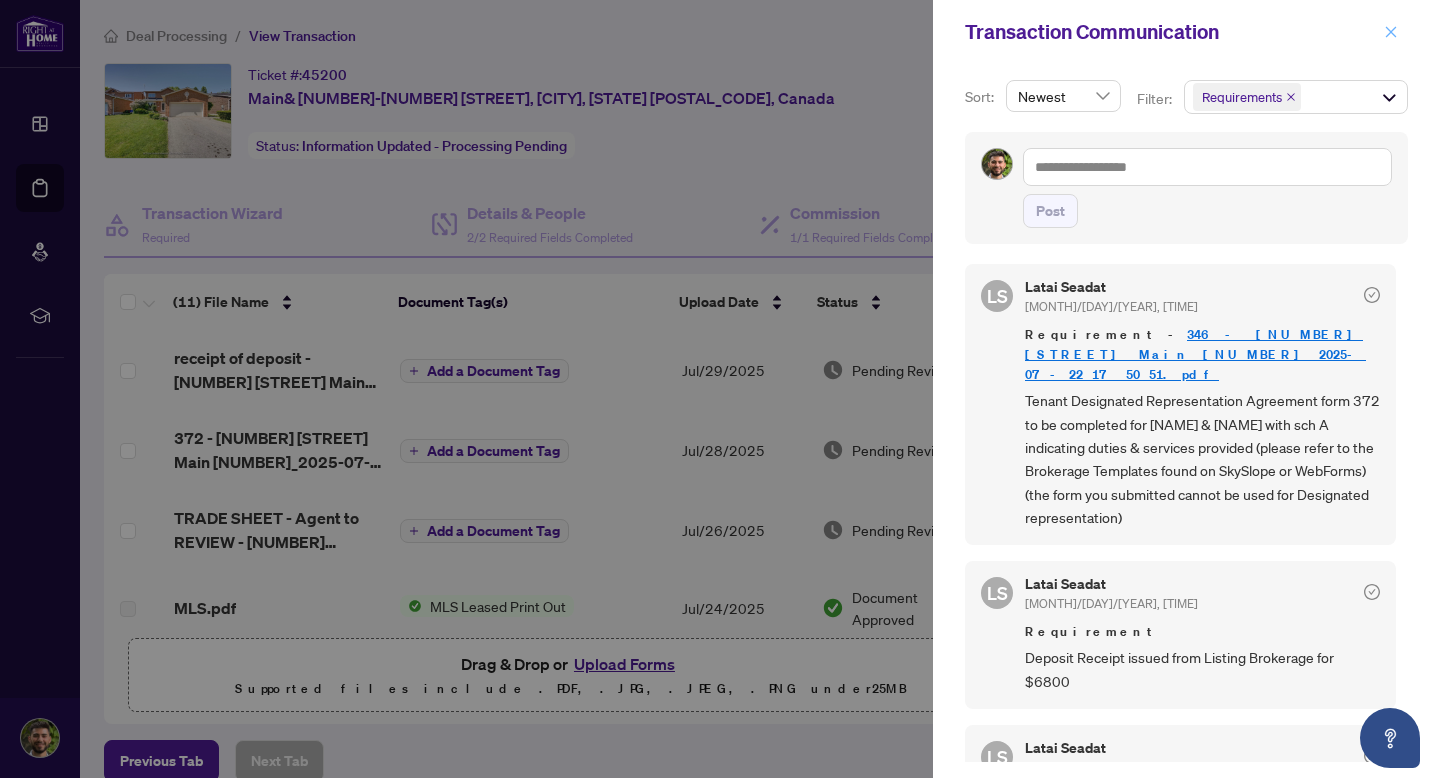 click at bounding box center [1391, 32] 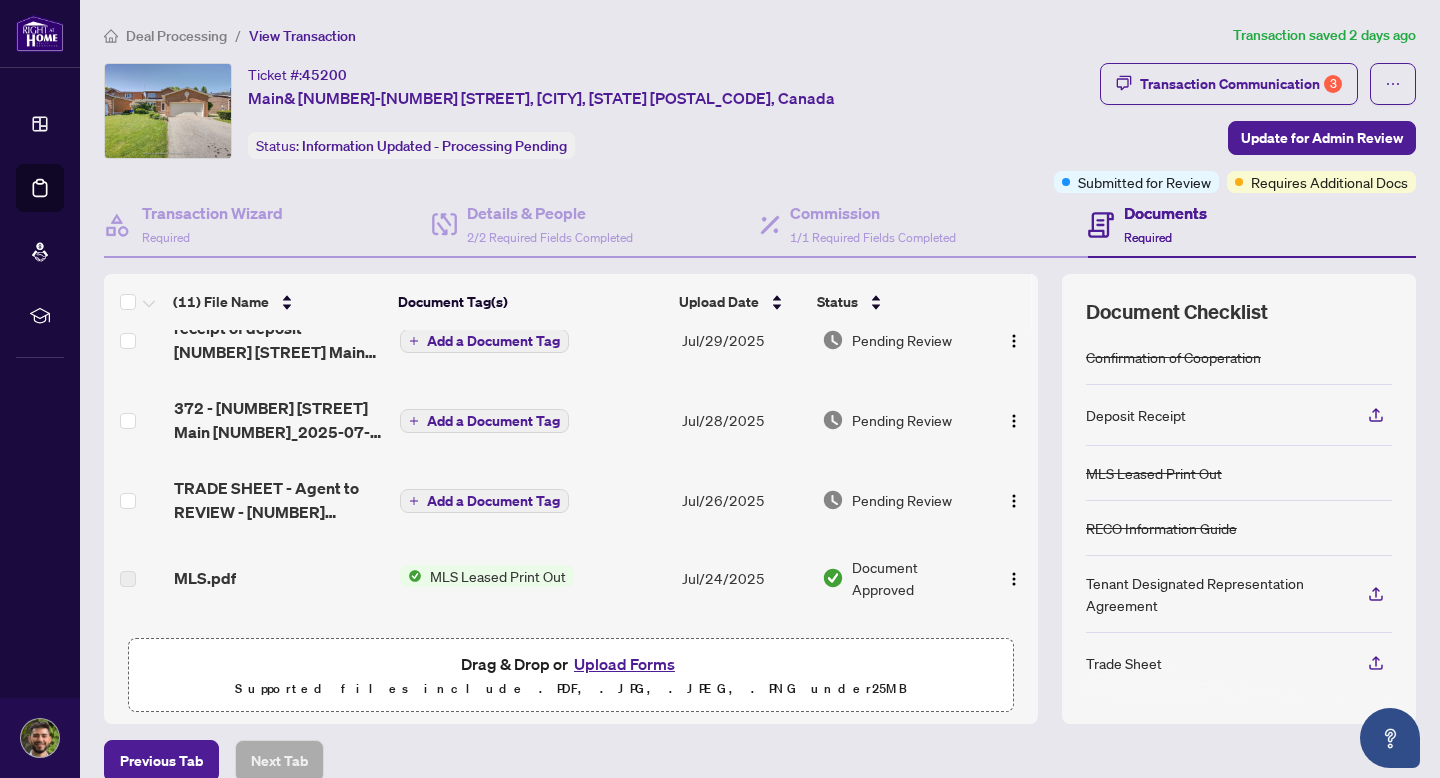 scroll, scrollTop: 0, scrollLeft: 0, axis: both 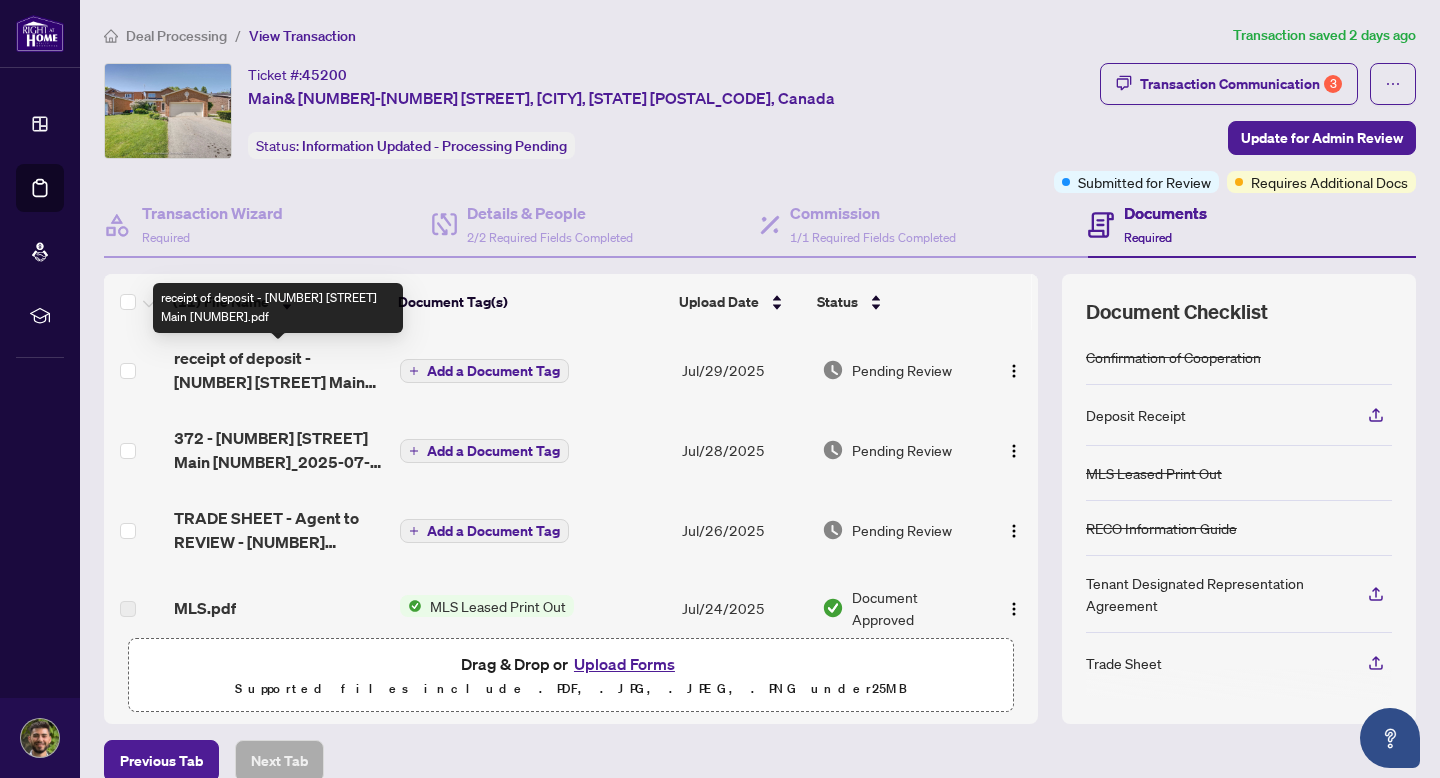 click on "receipt of deposit - [NUMBER] [STREET] Main  [NUMBER].pdf" at bounding box center (279, 370) 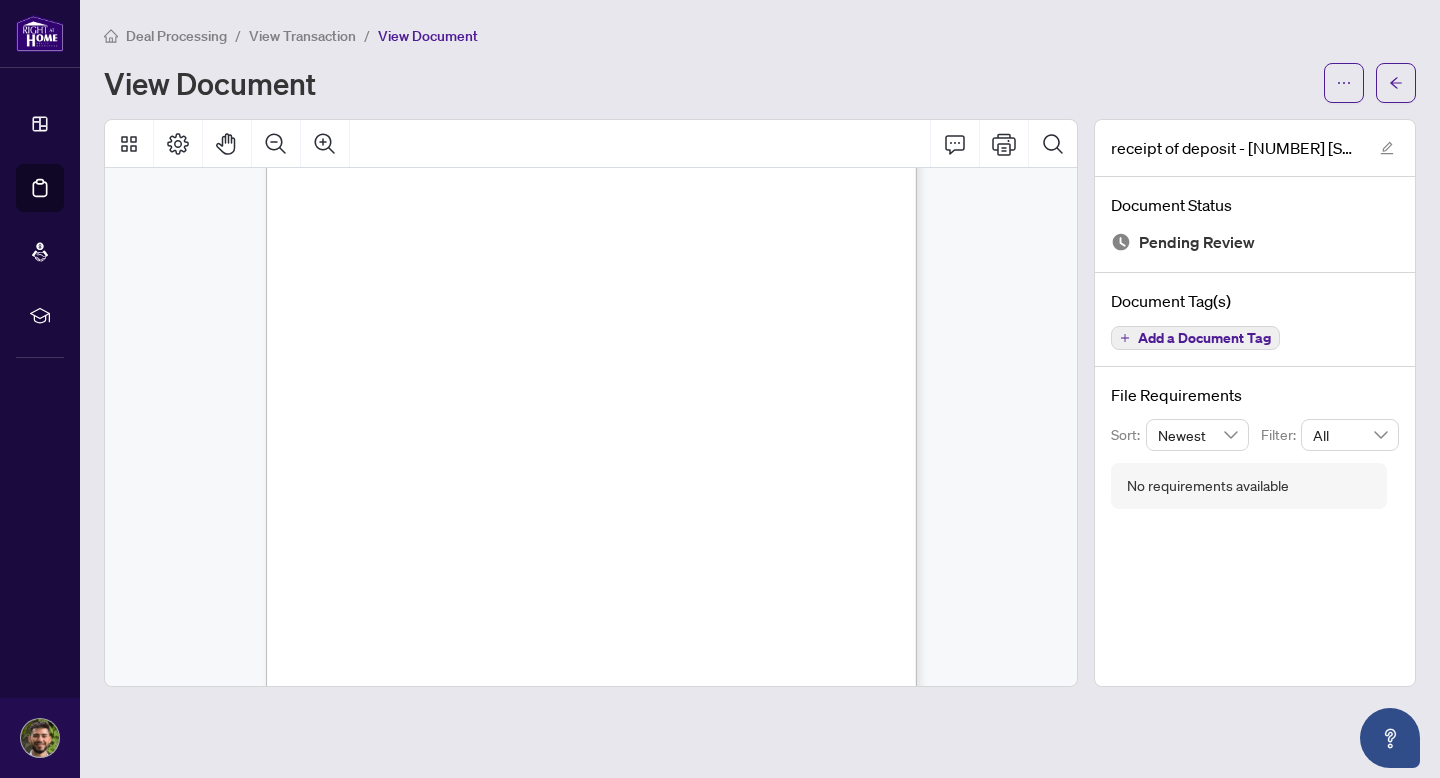 scroll, scrollTop: 157, scrollLeft: 0, axis: vertical 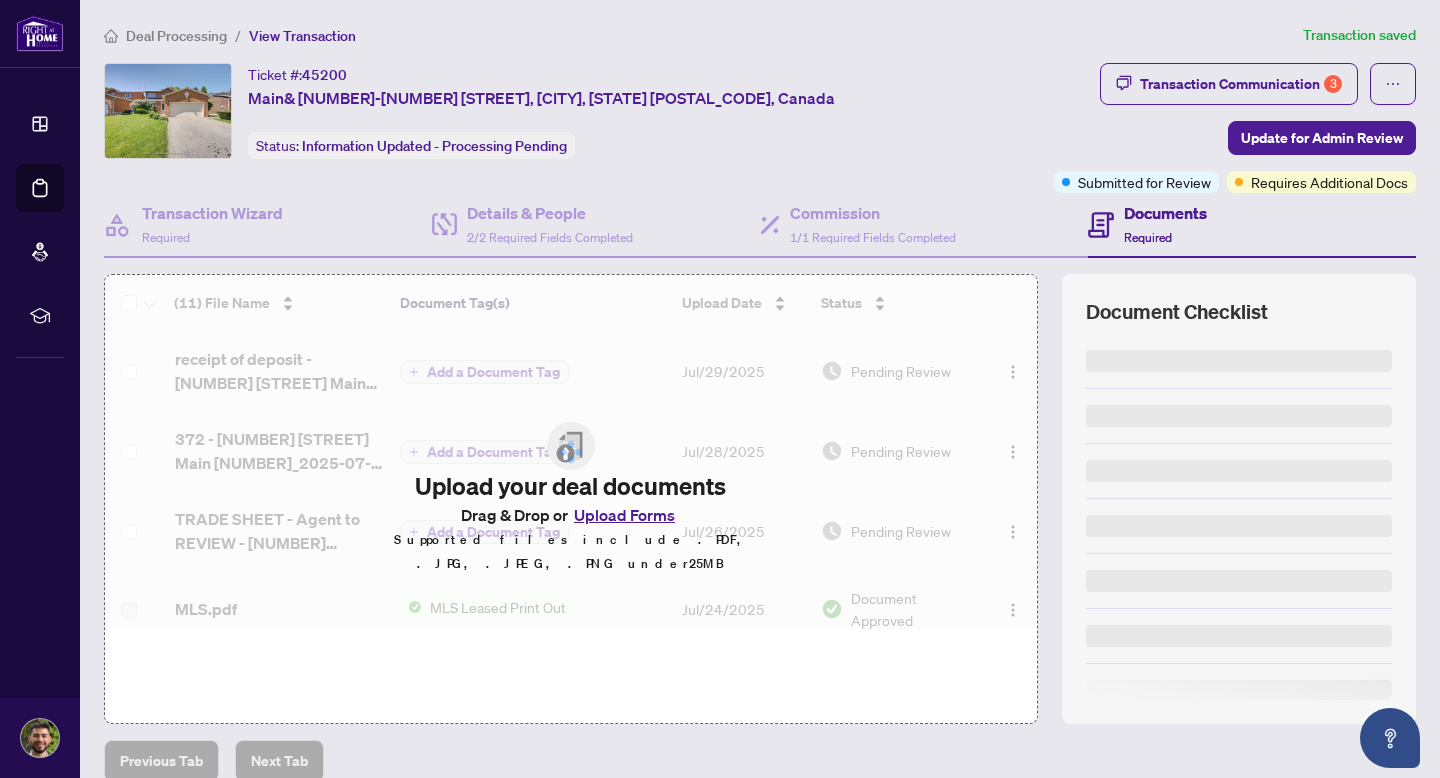 click on "Dashboard" at bounding box center (40, 124) 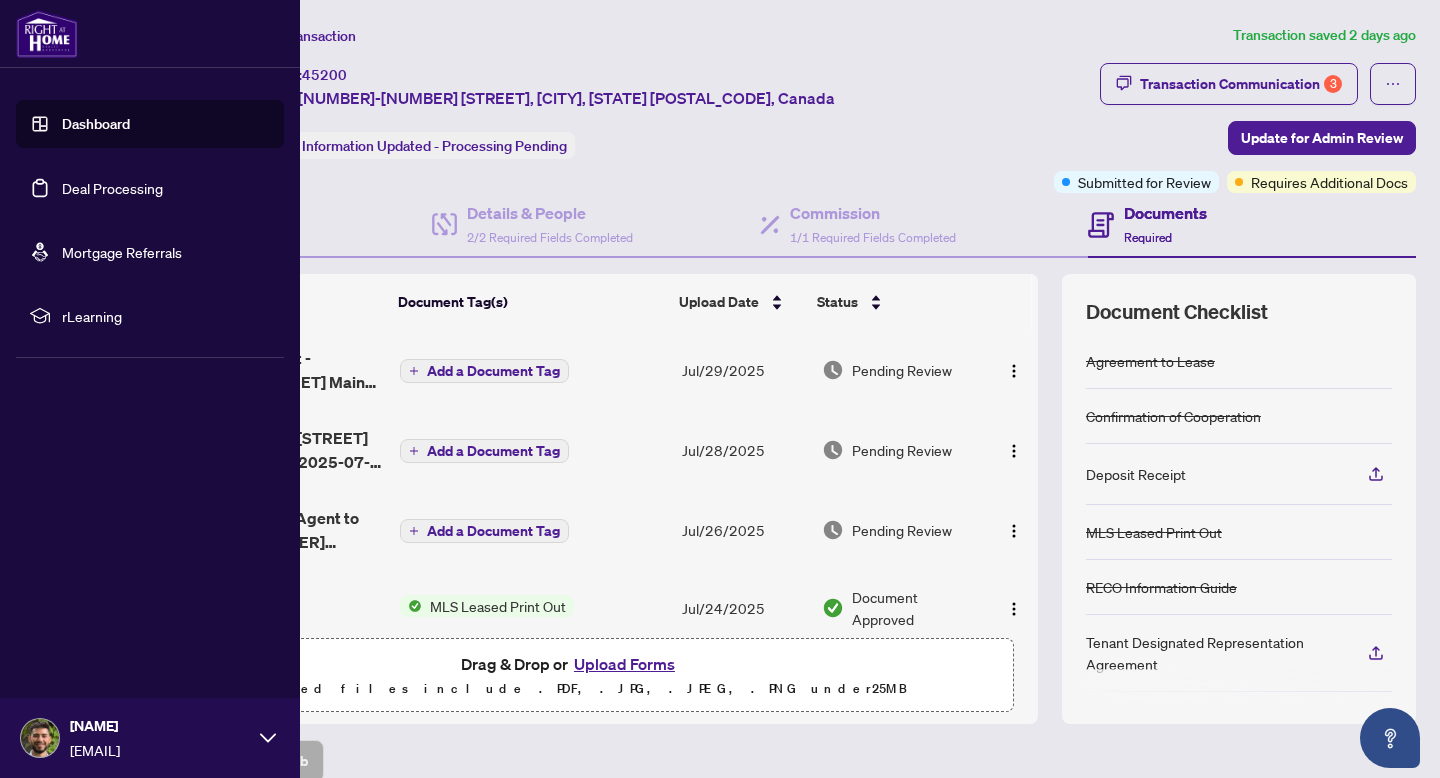 click on "Dashboard" at bounding box center [96, 124] 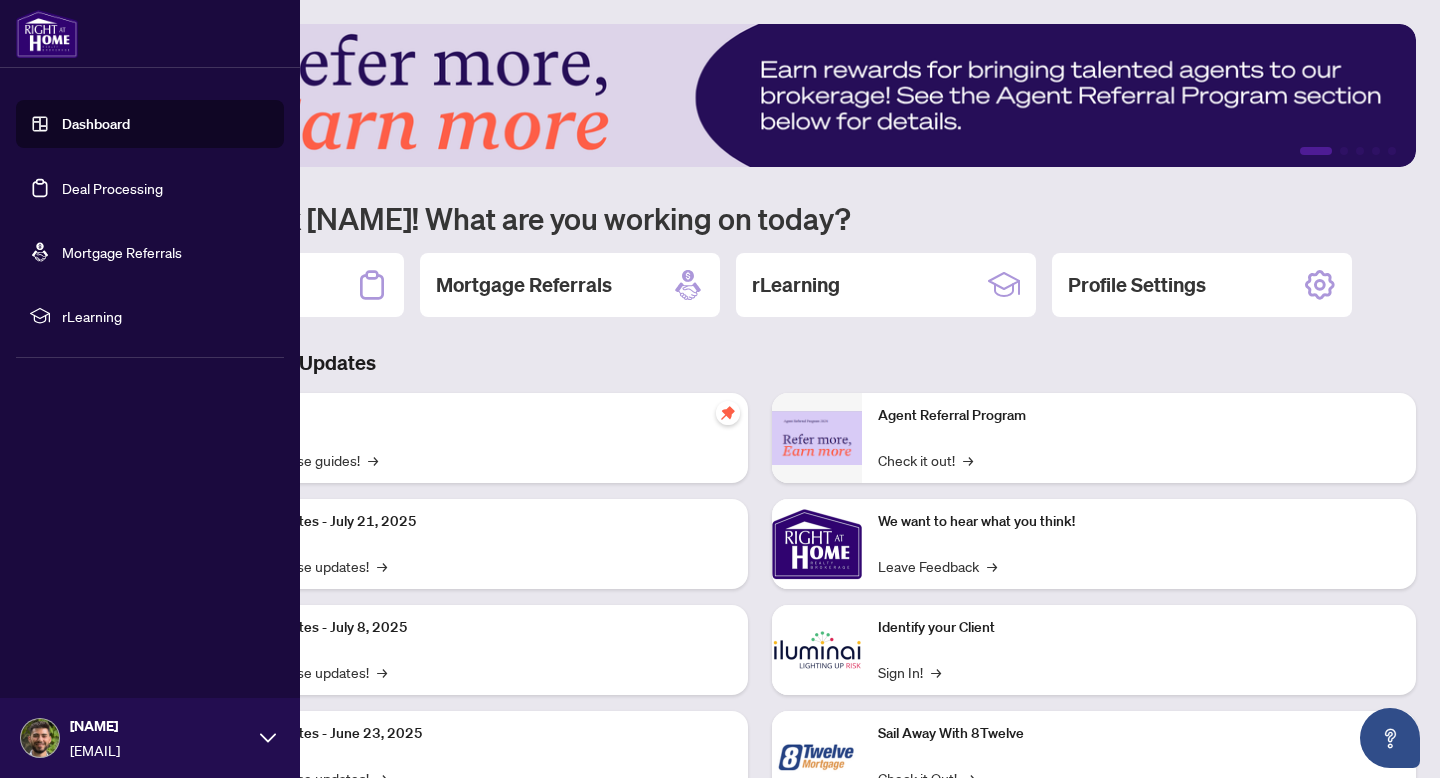 click on "Deal Processing" at bounding box center [112, 188] 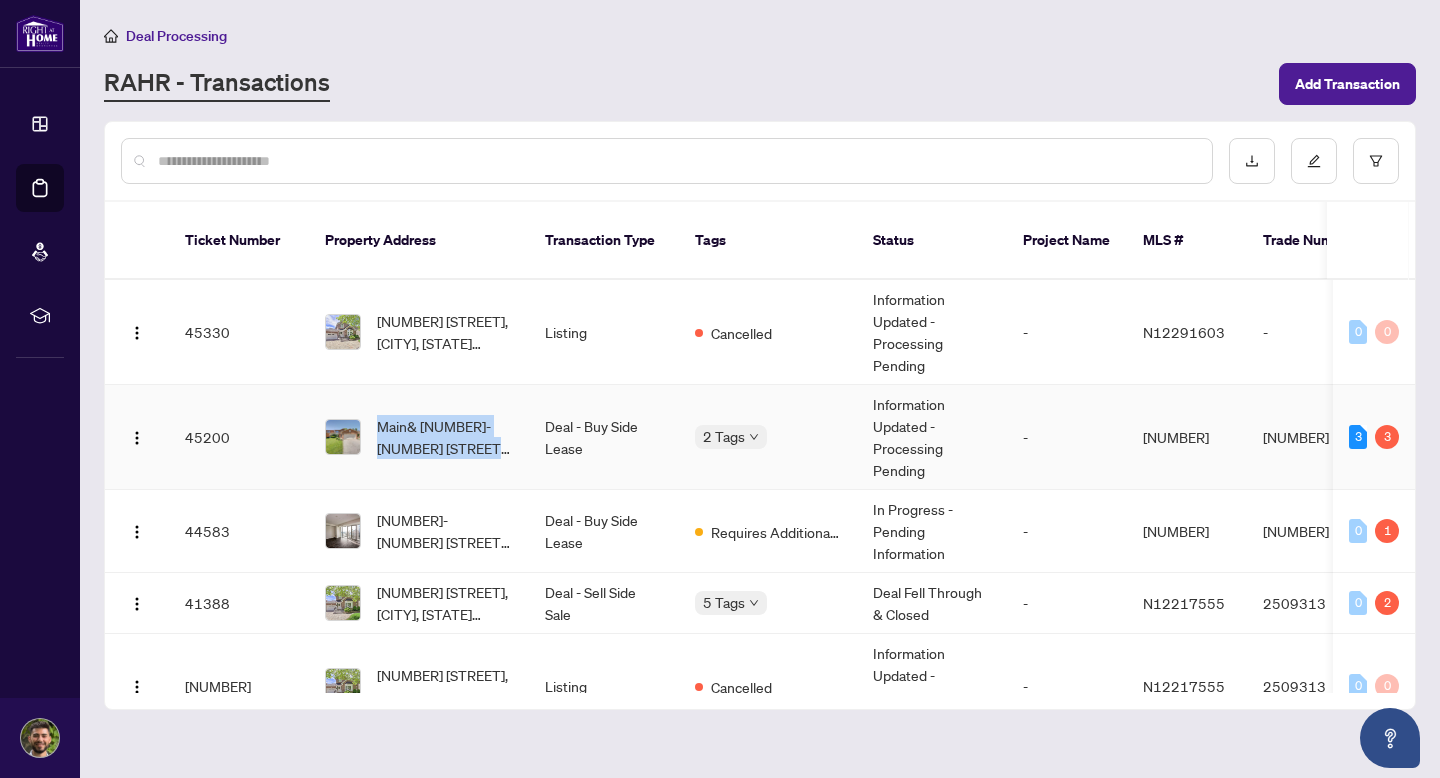 drag, startPoint x: 455, startPoint y: 440, endPoint x: 458, endPoint y: 367, distance: 73.061615 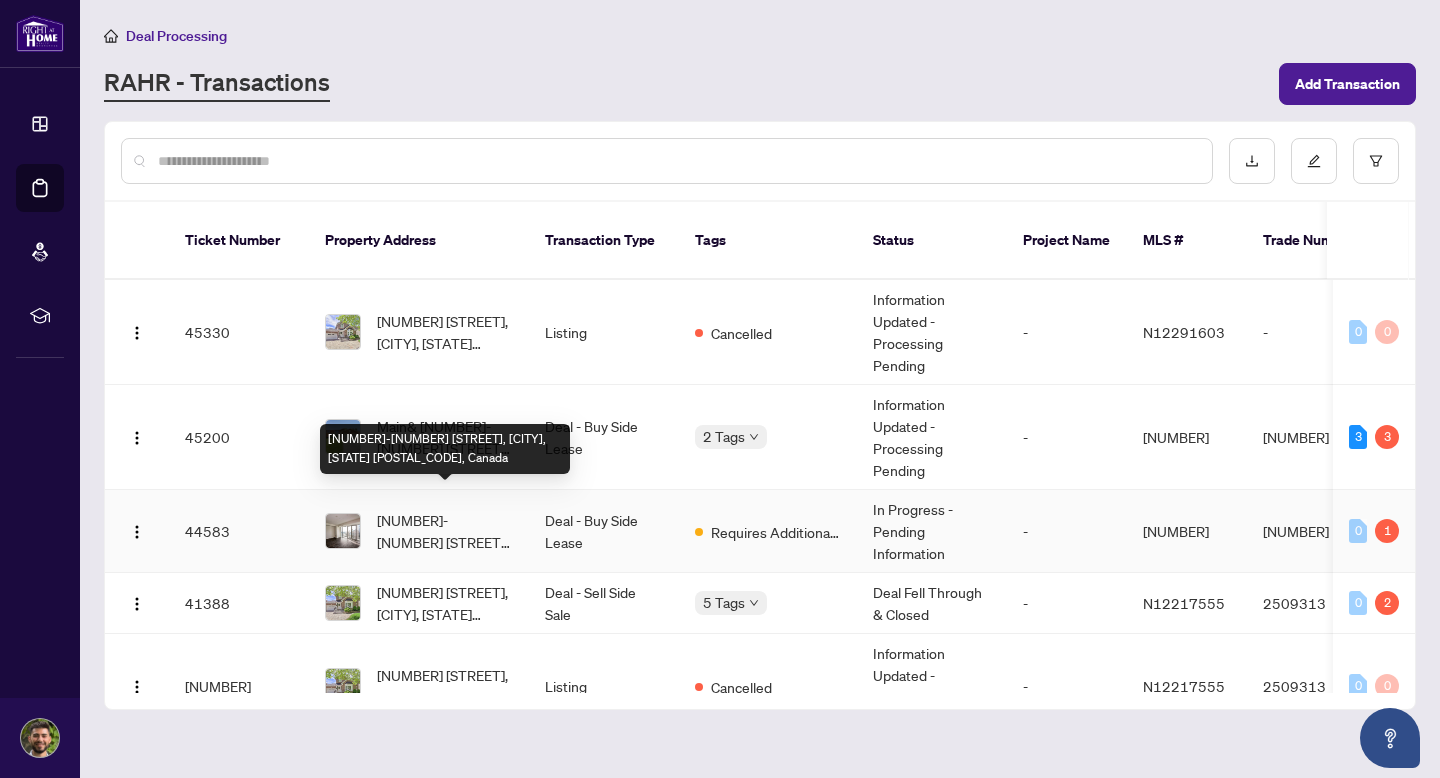 click on "[NUMBER]-[NUMBER] [STREET], [CITY], [STATE] [POSTAL_CODE], Canada" at bounding box center (445, 531) 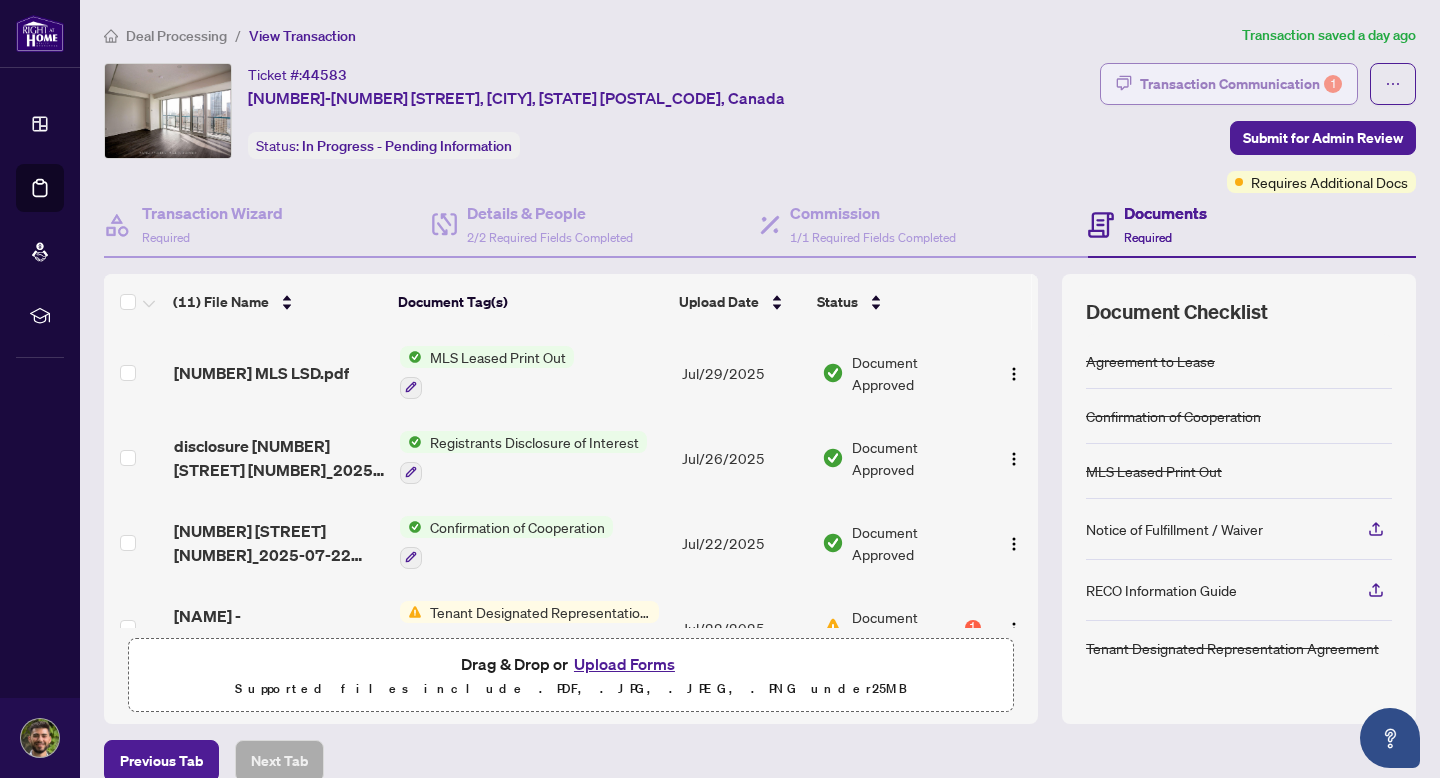 click on "Transaction Communication 1" at bounding box center (1241, 84) 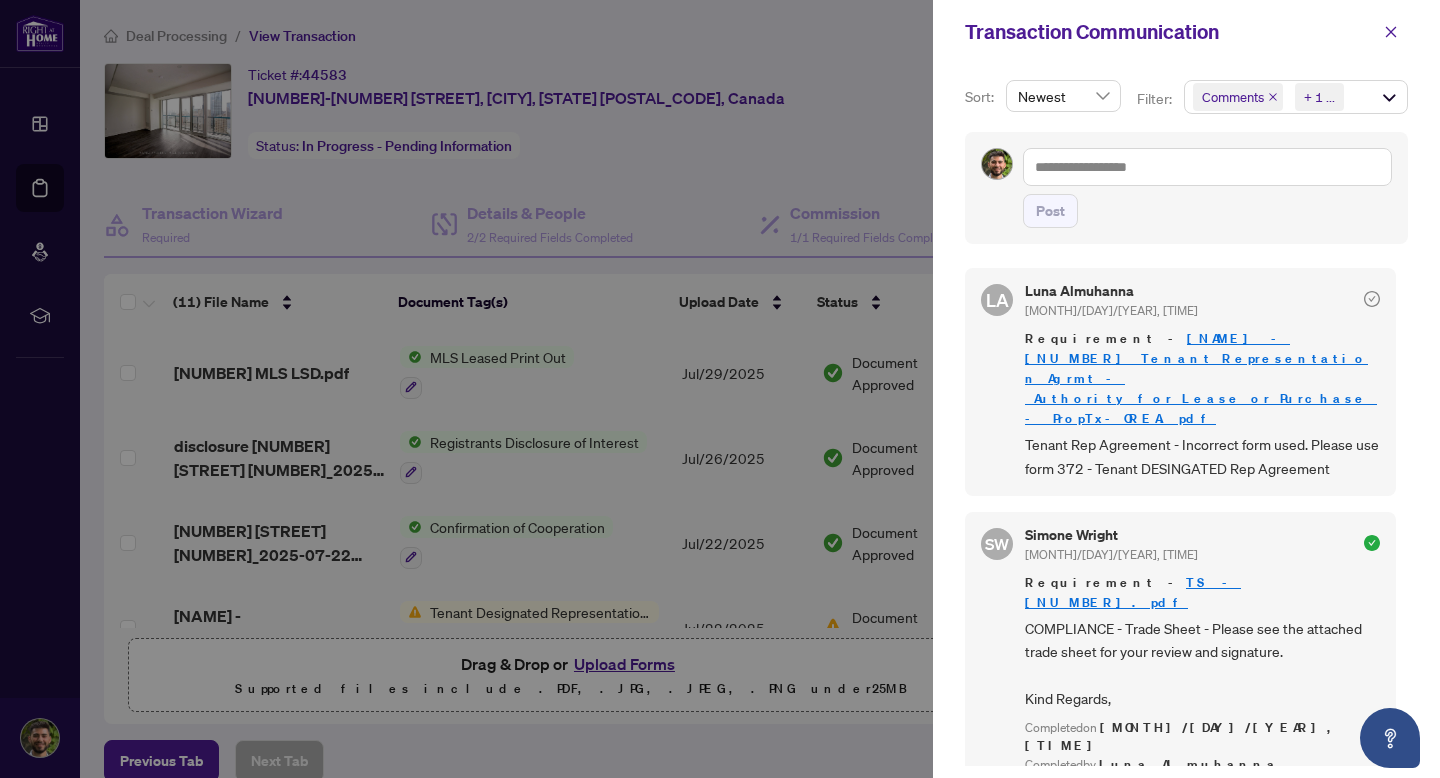 click at bounding box center [720, 389] 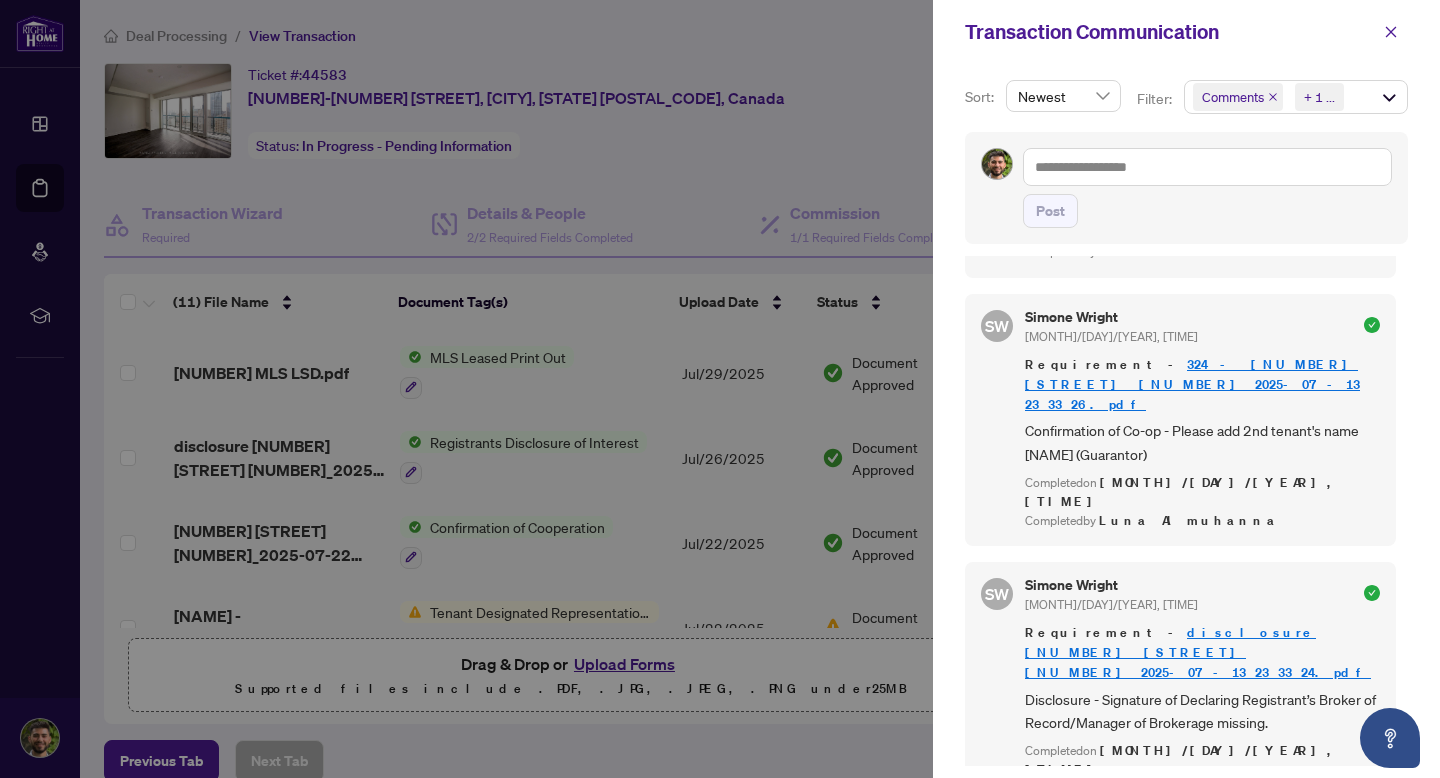 scroll, scrollTop: 0, scrollLeft: 0, axis: both 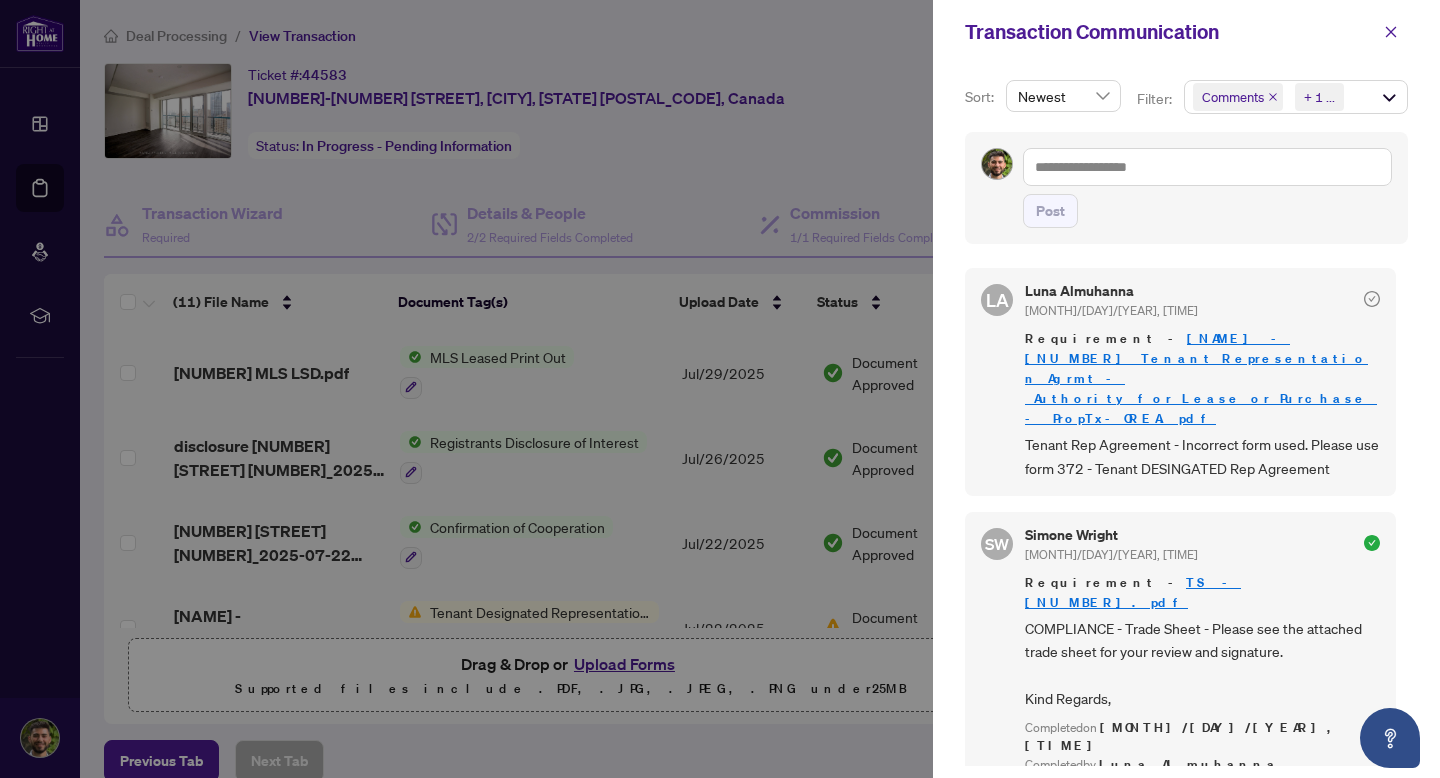 click at bounding box center (720, 389) 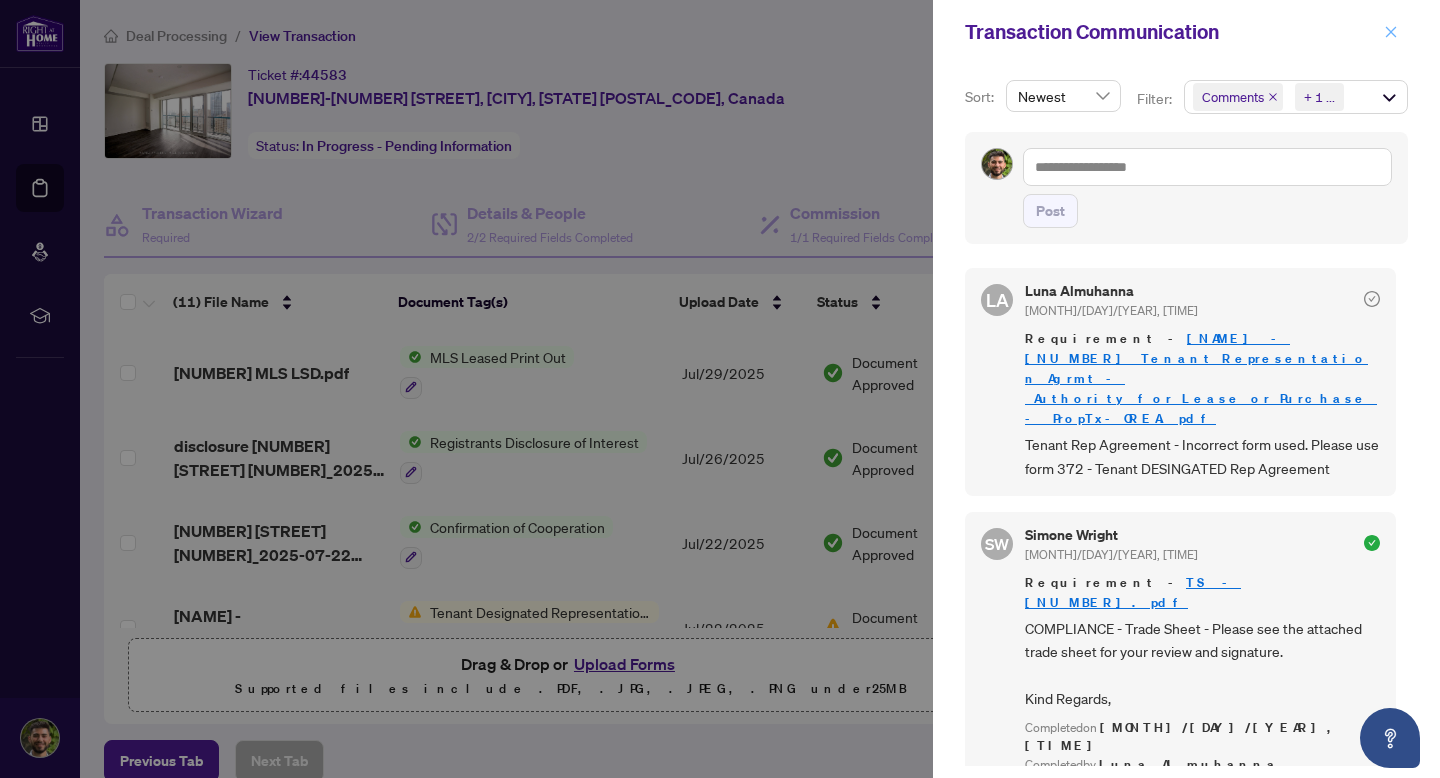 click at bounding box center [1391, 32] 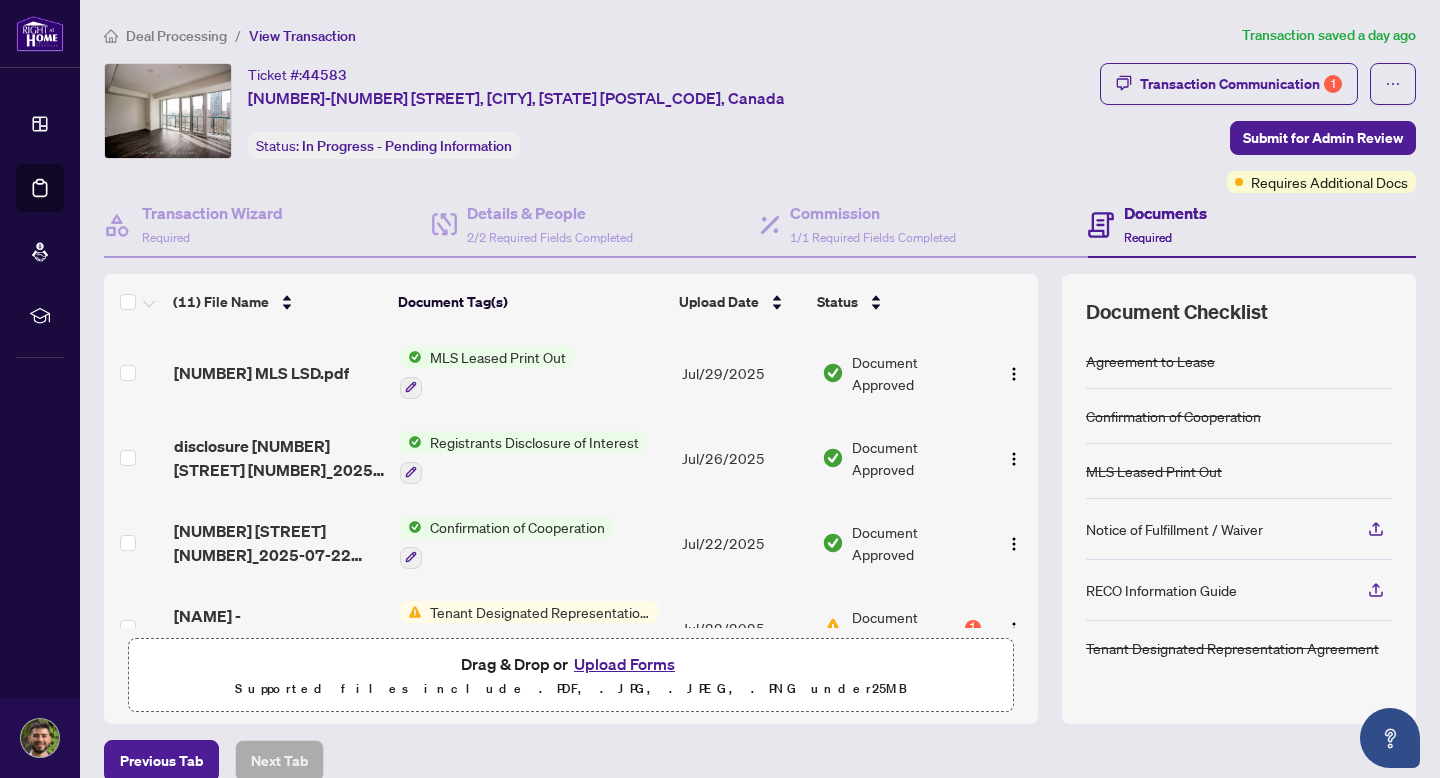 click on "[NAME] - [NUMBER]_Tenant_Representation_Agrmt_-_Authority_for_Lease_or_Purchase_-_PropTx-OREA.pdf" at bounding box center (279, 628) 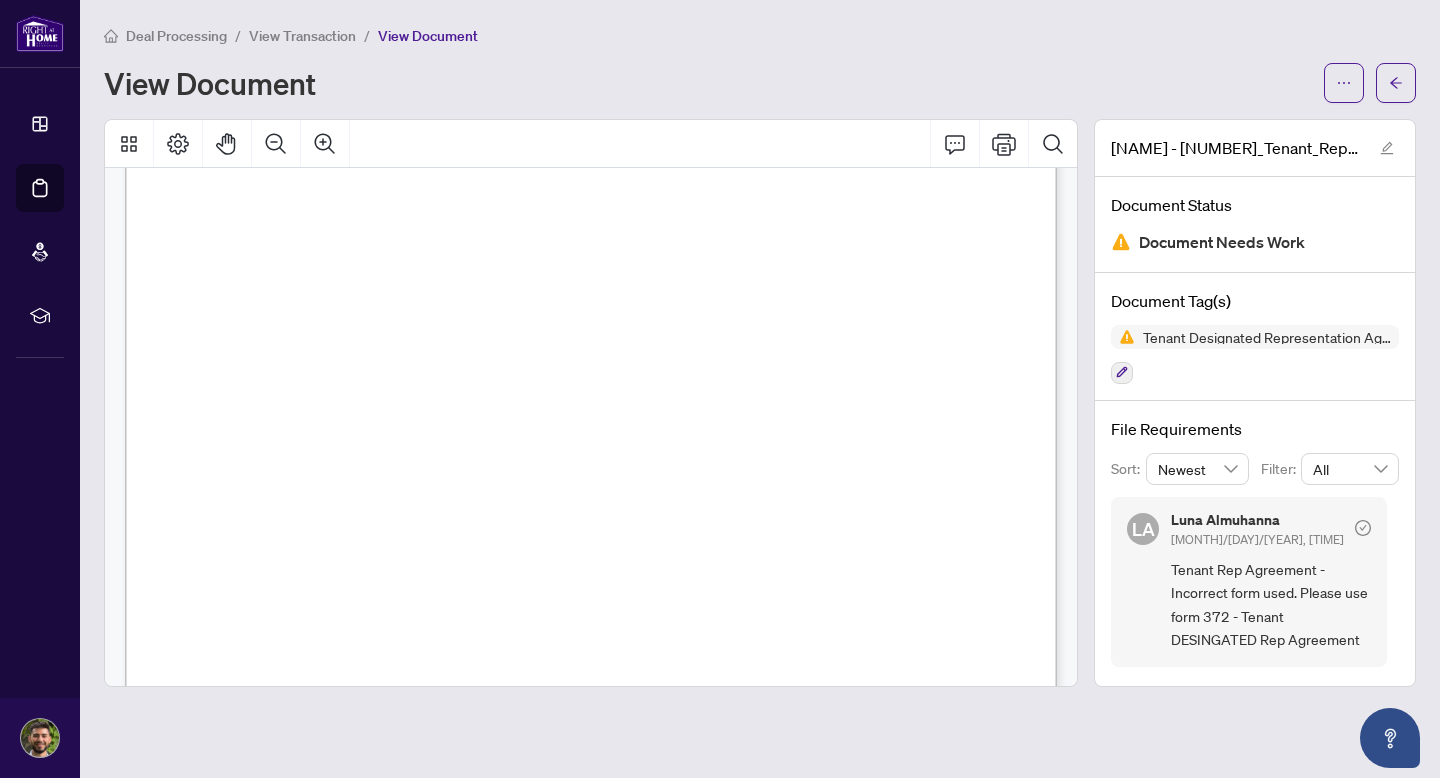 scroll, scrollTop: 210, scrollLeft: 0, axis: vertical 